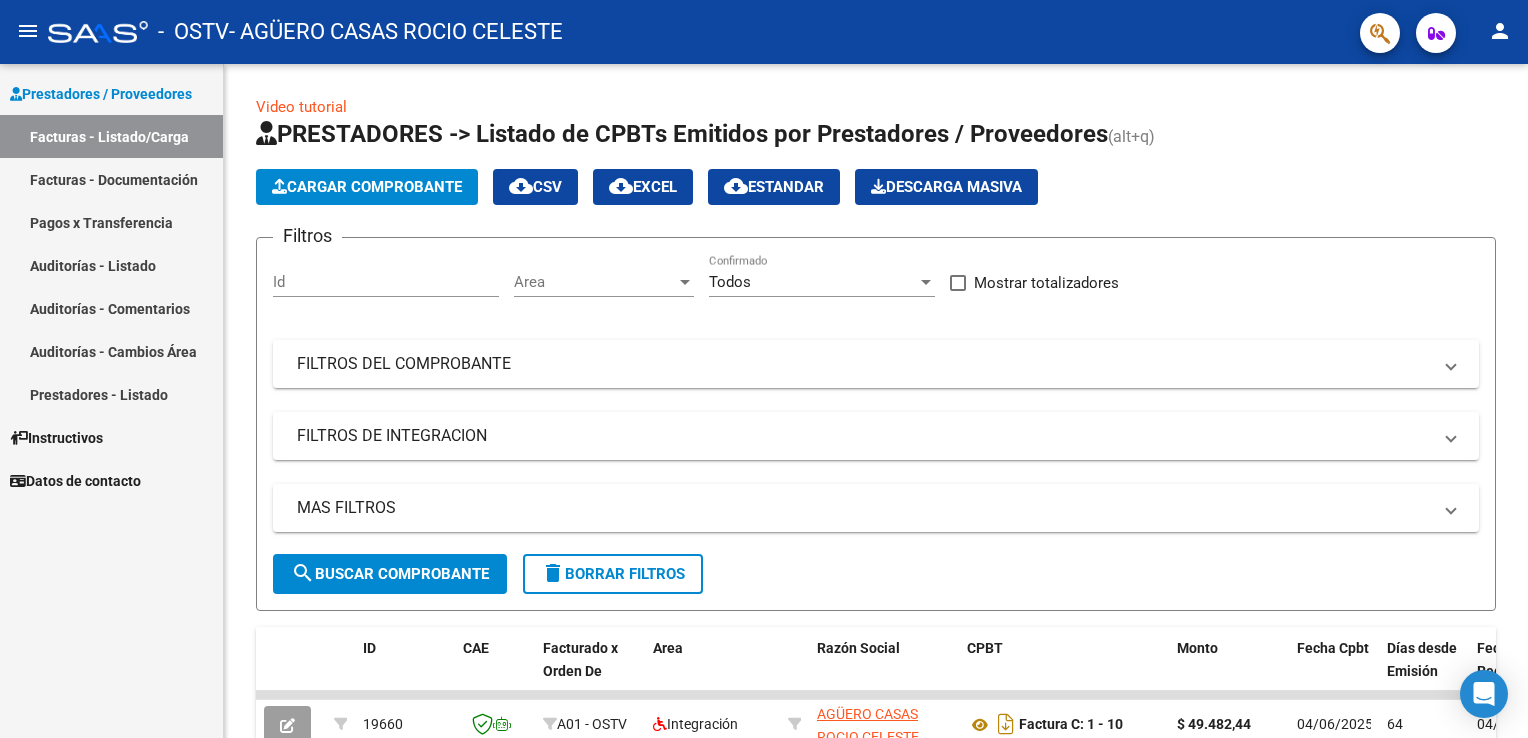 scroll, scrollTop: 0, scrollLeft: 0, axis: both 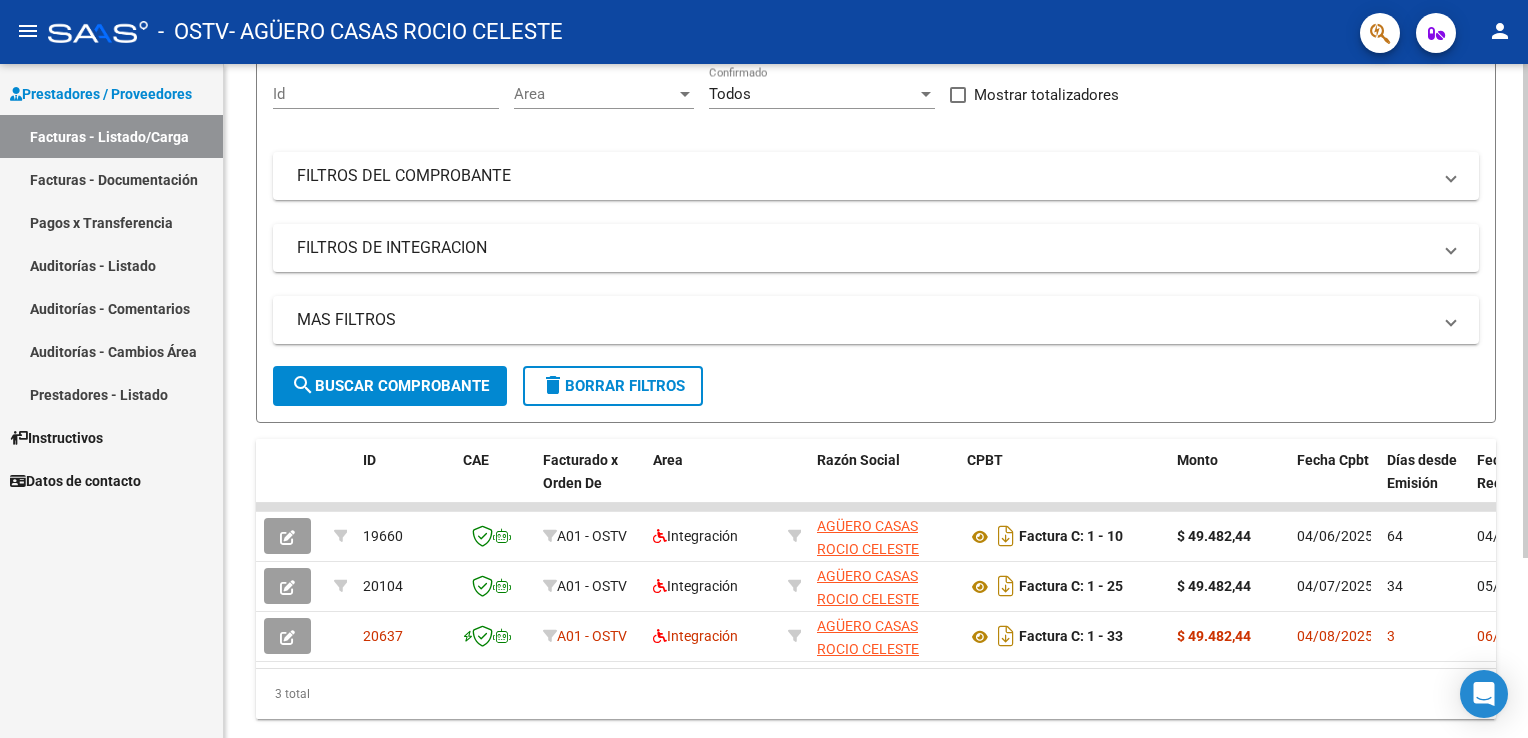 click on "menu - OSTV - AGÜERO CASAS ROCIO CELESTE person Prestadores / Proveedores Facturas - Listado/Carga Facturas - Documentación Pagos x Transferencia Auditorías - Listado Auditorías - Comentarios Auditorías - Cambios Área Prestadores - Listado Instructivos Datos de contacto Video tutorial PRESTADORES -> Listado de CPBTs Emitidos por Prestadores / Proveedores (alt+q) Cargar Comprobante cloud_download CSV cloud_download EXCEL cloud_download Estandar Descarga Masiva Filtros Id Area Area Todos Confirmado Mostrar totalizadores FILTROS DEL COMPROBANTE Comprobante Tipo Comprobante Tipo Start date – End date Fec. Comprobante Desde / Hasta Días Emisión Desde(cant. días) Días Emisión Hasta(cant. días) CUIT / Razón Social Pto. Venta Nro. Comprobante Código SSS CAE Válido CAE Válido Todos Cargado Módulo Hosp. Todos Tiene facturacion Apócrifa Hospital Refes FILTROS DE INTEGRACION Período De Prestación Todos Rendido x SSS (dr_envio) Tipo de Registro Todos 3" at bounding box center [764, 369] 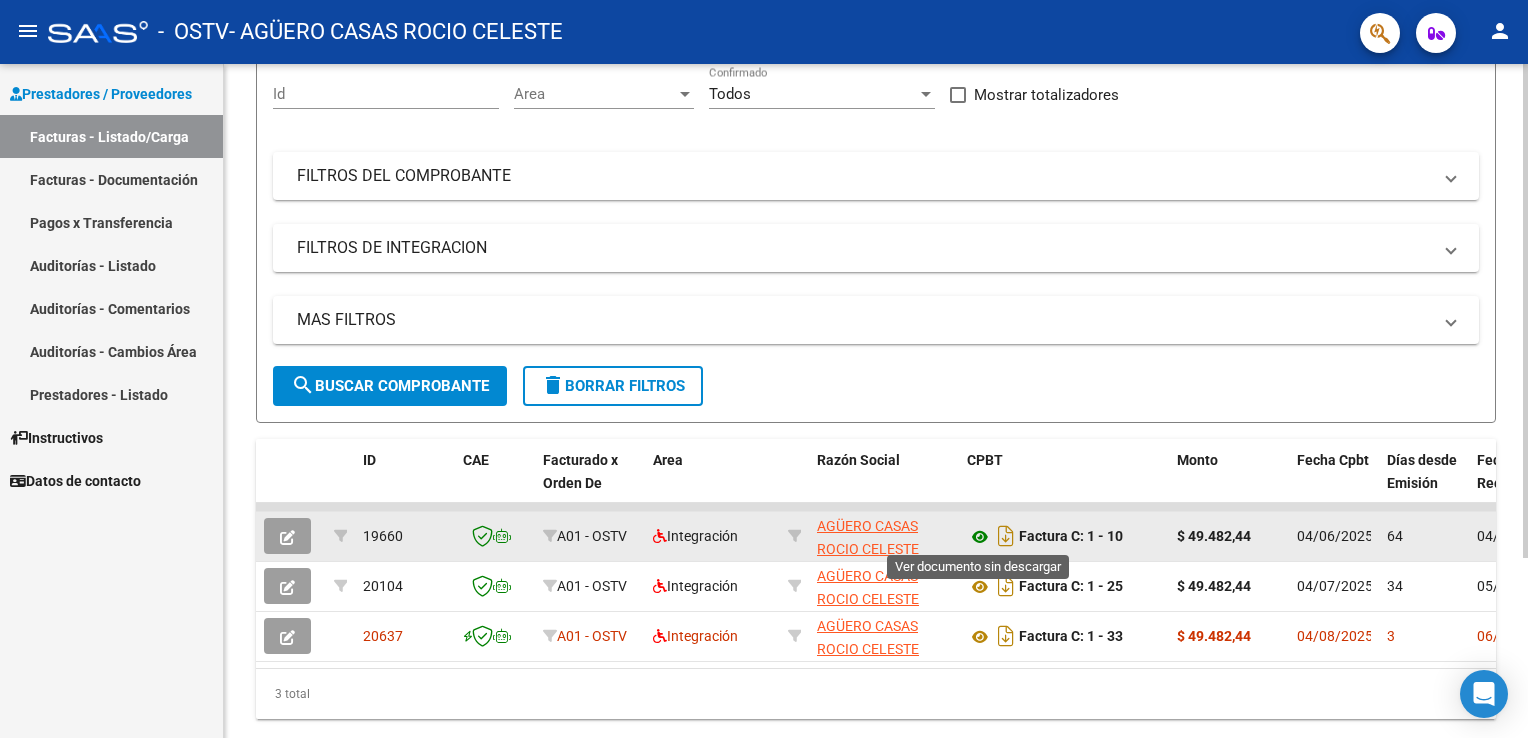 click 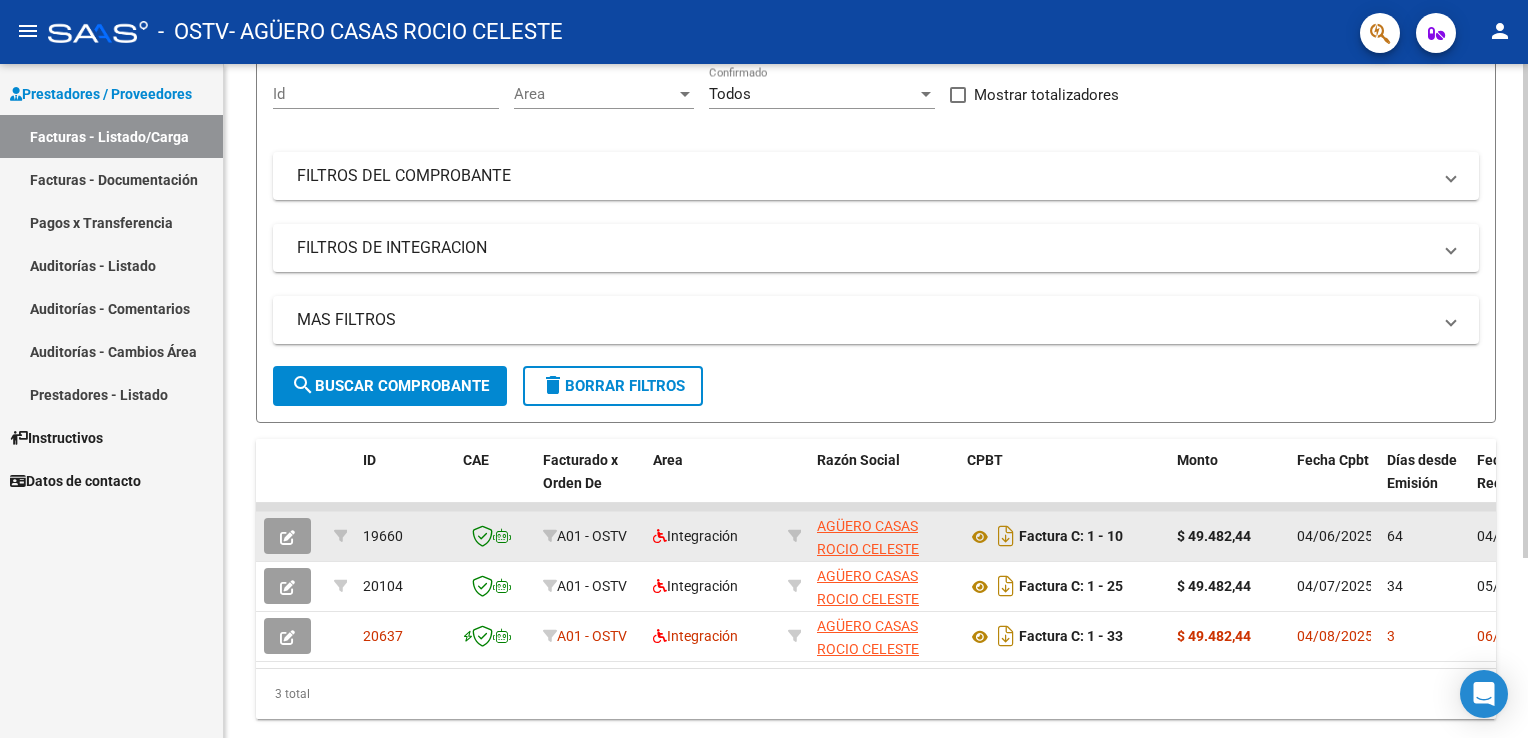 click 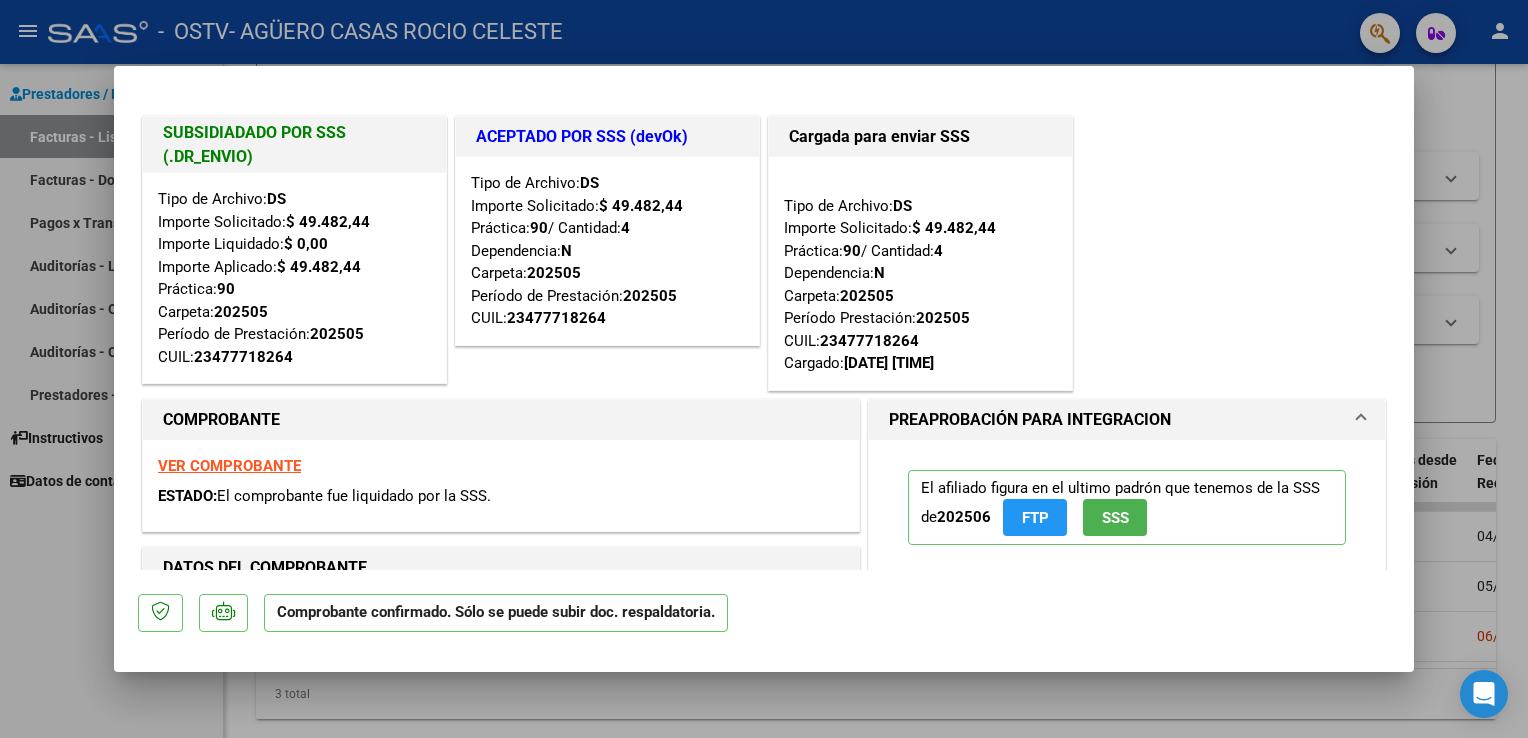 click on "Comprobante confirmado. Sólo se puede subir doc. respaldatoria." 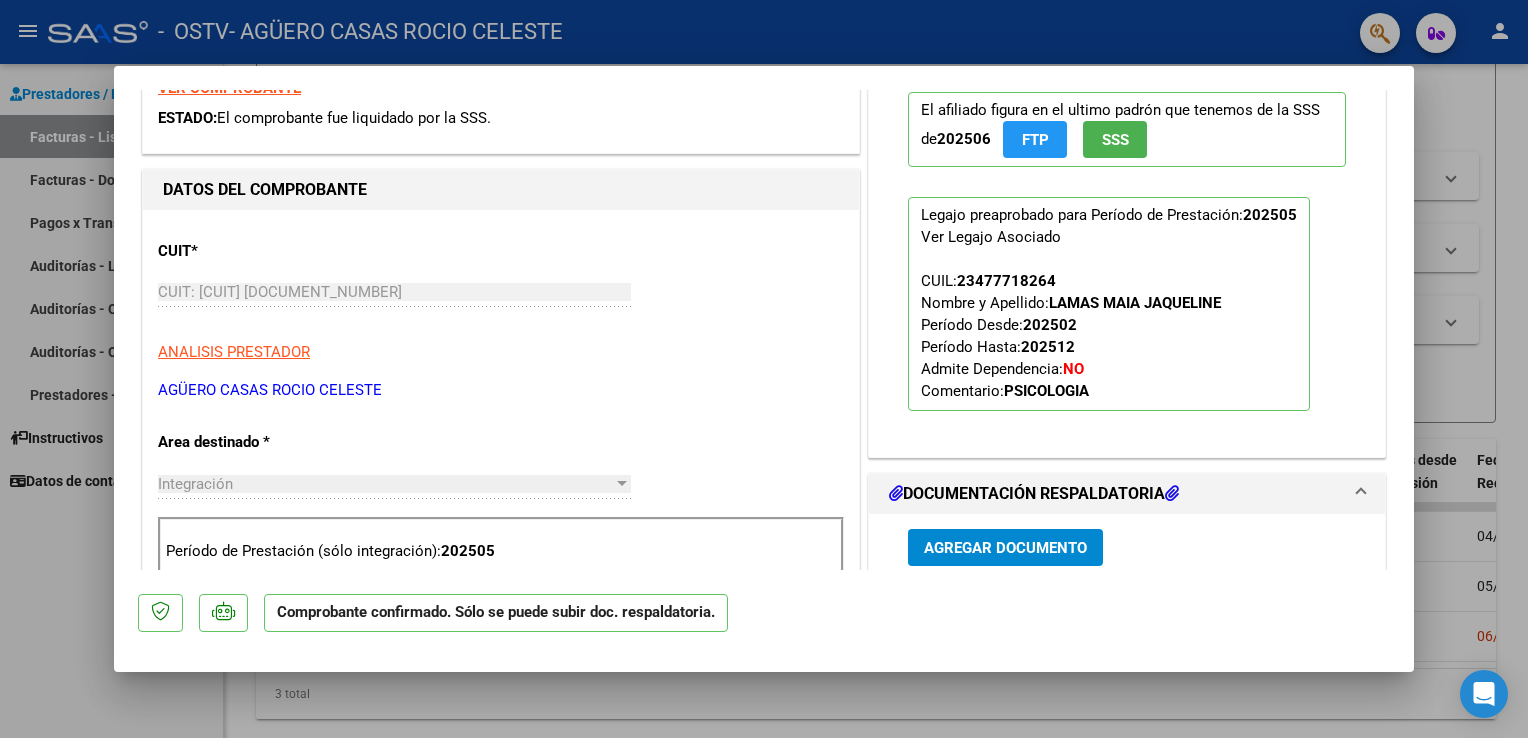 scroll, scrollTop: 360, scrollLeft: 0, axis: vertical 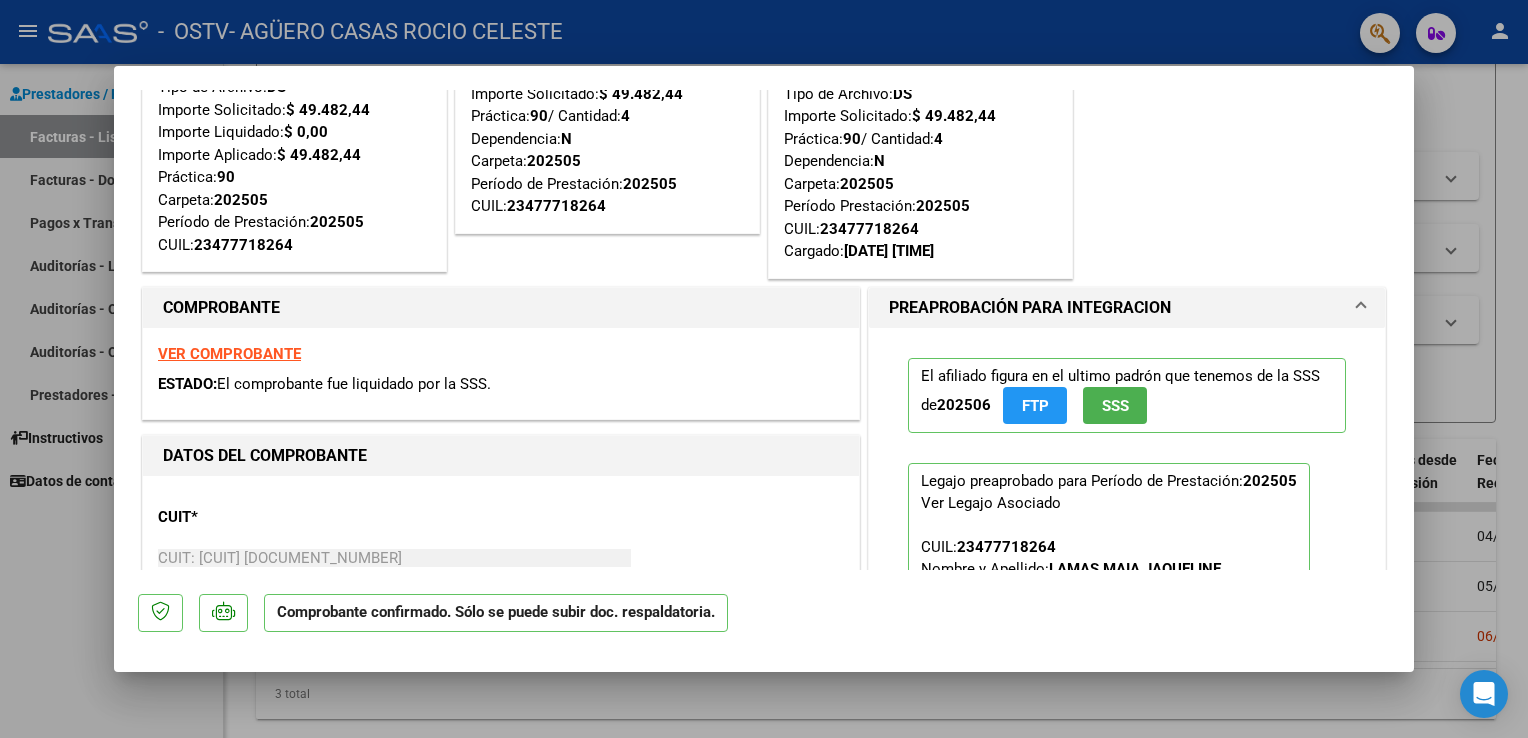click on "VER COMPROBANTE" at bounding box center (229, 354) 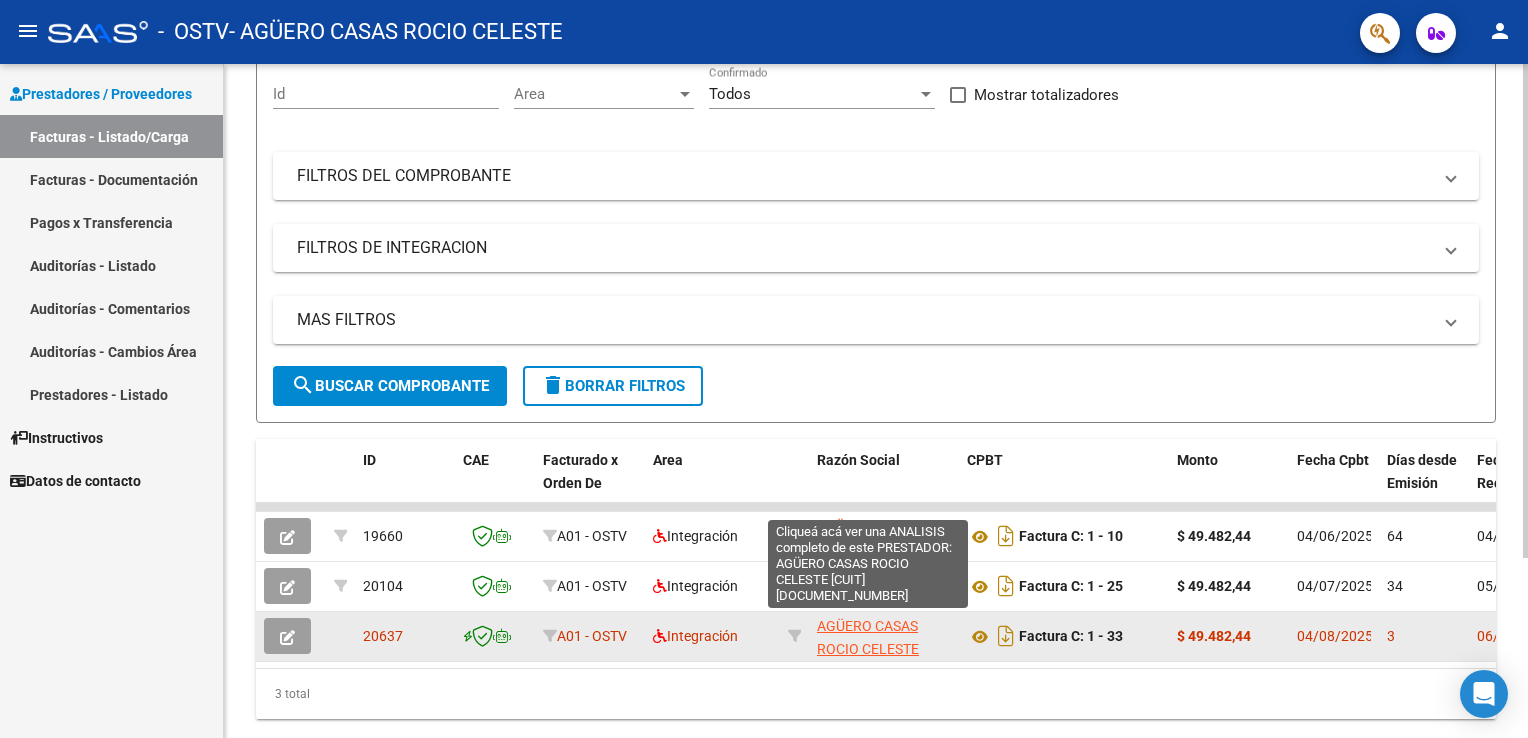 click on "AGÜERO CASAS ROCIO CELESTE" 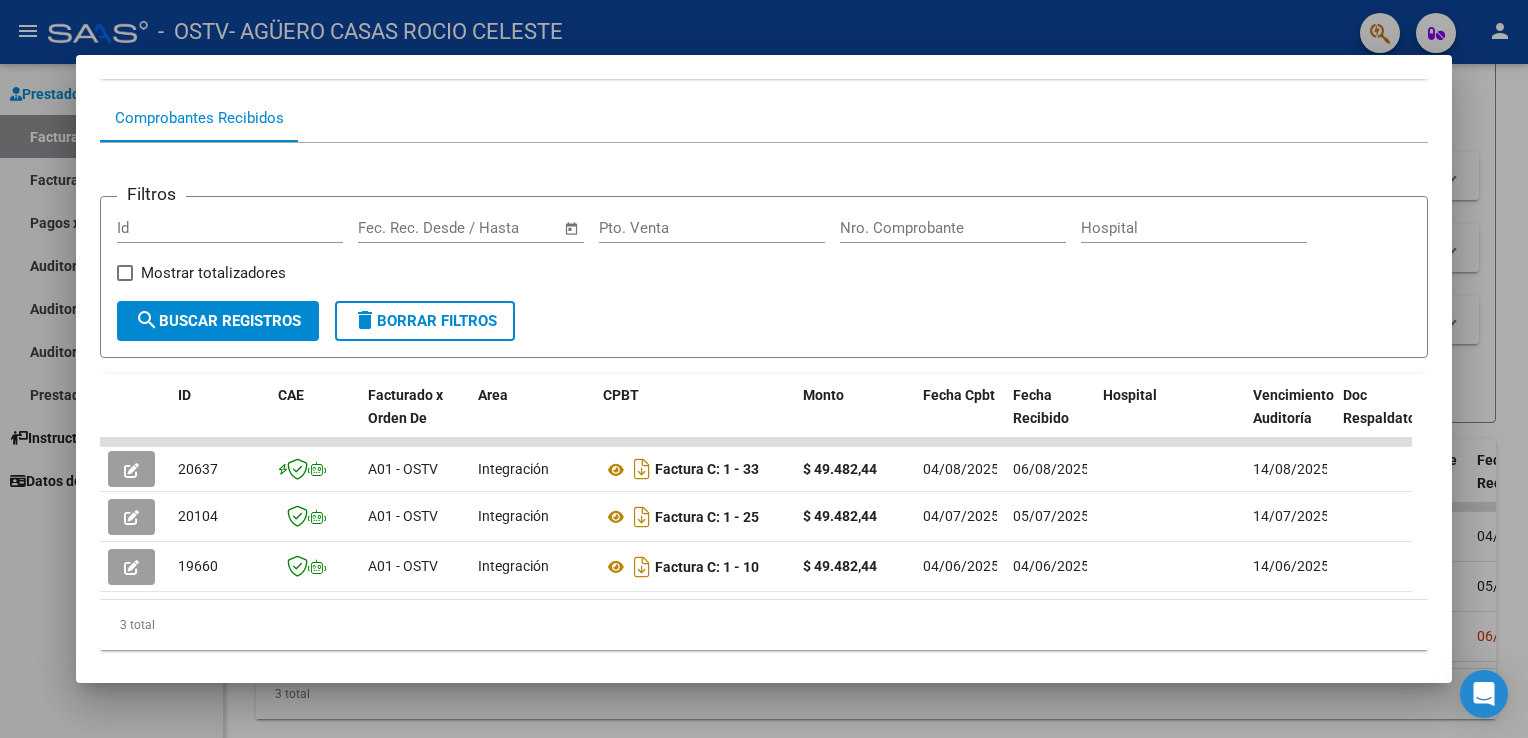 scroll, scrollTop: 223, scrollLeft: 0, axis: vertical 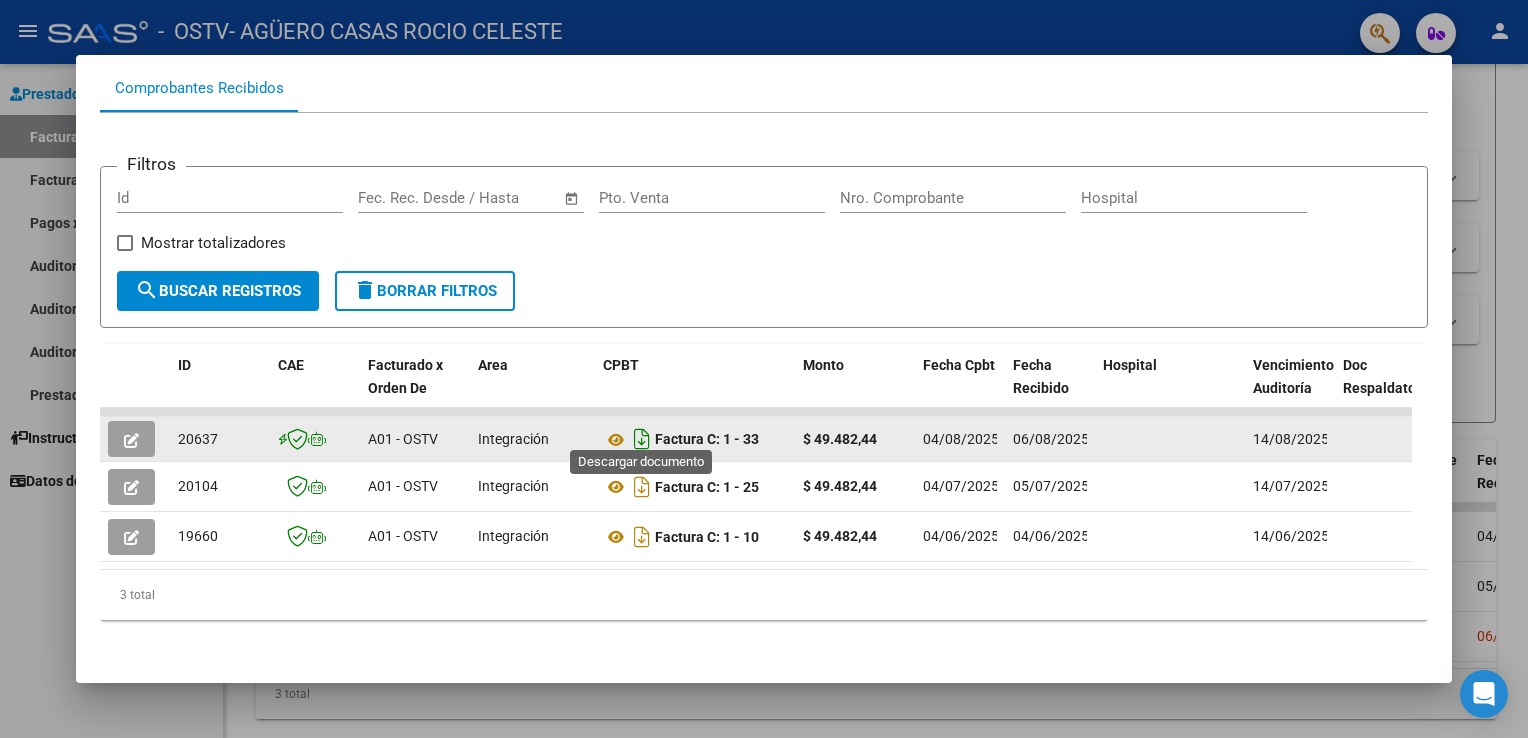 click 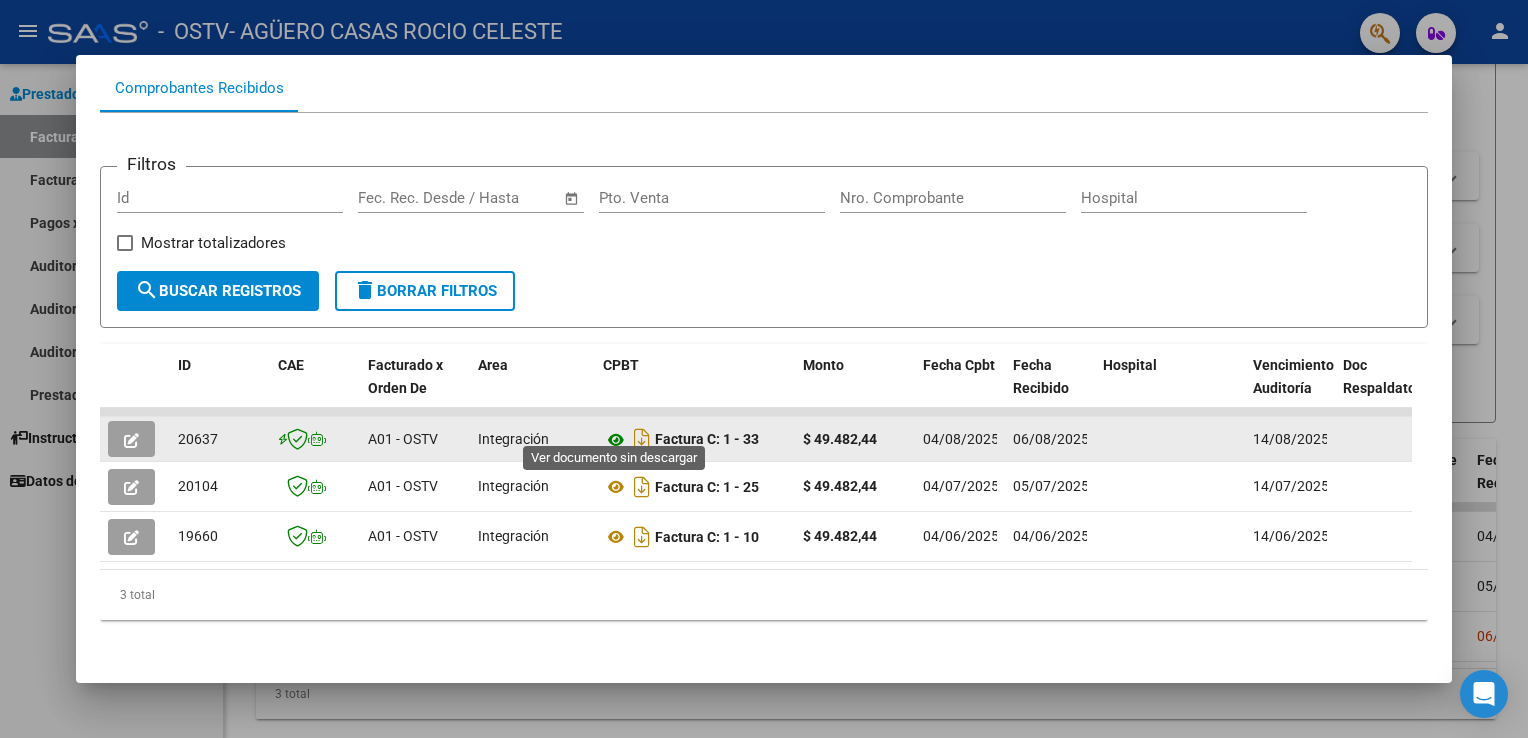 click 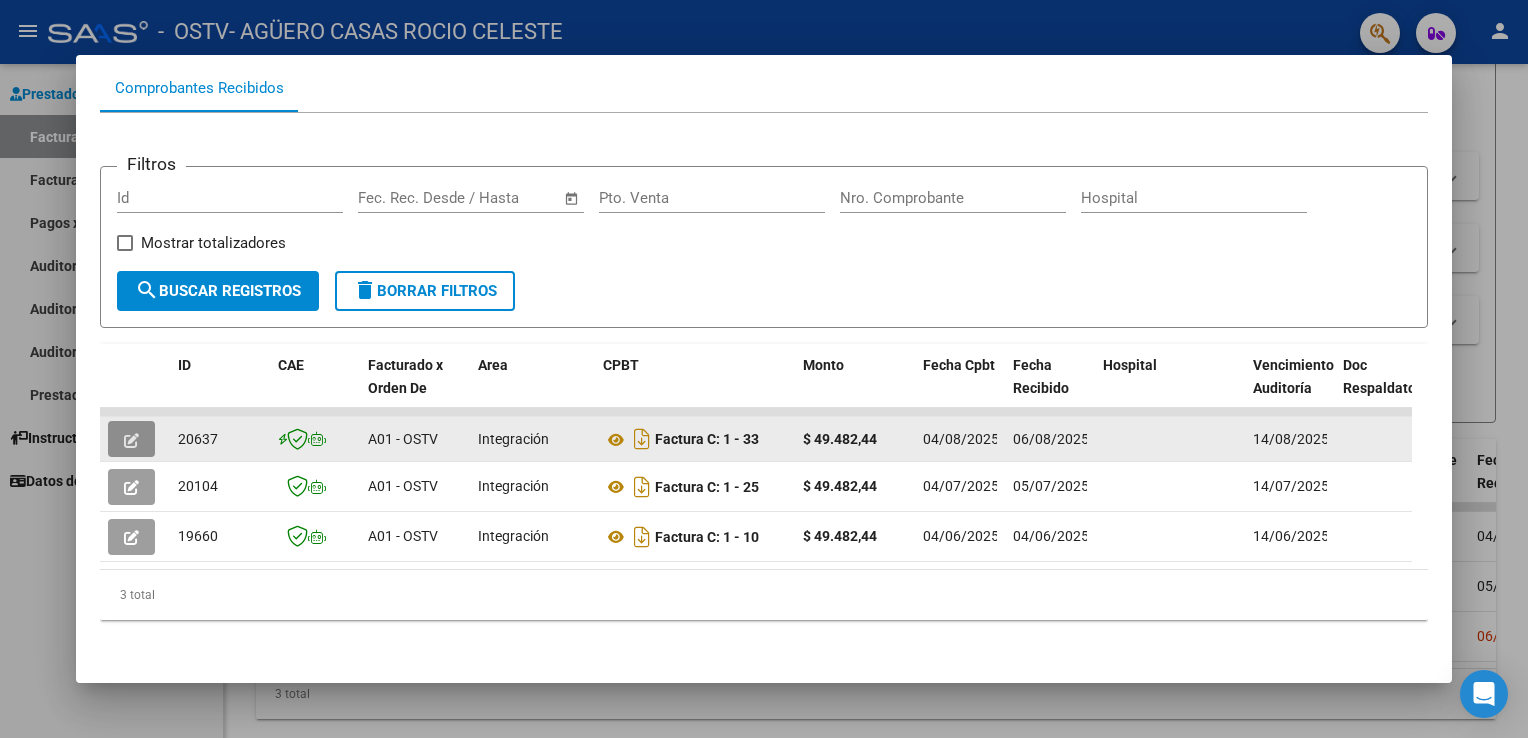 click 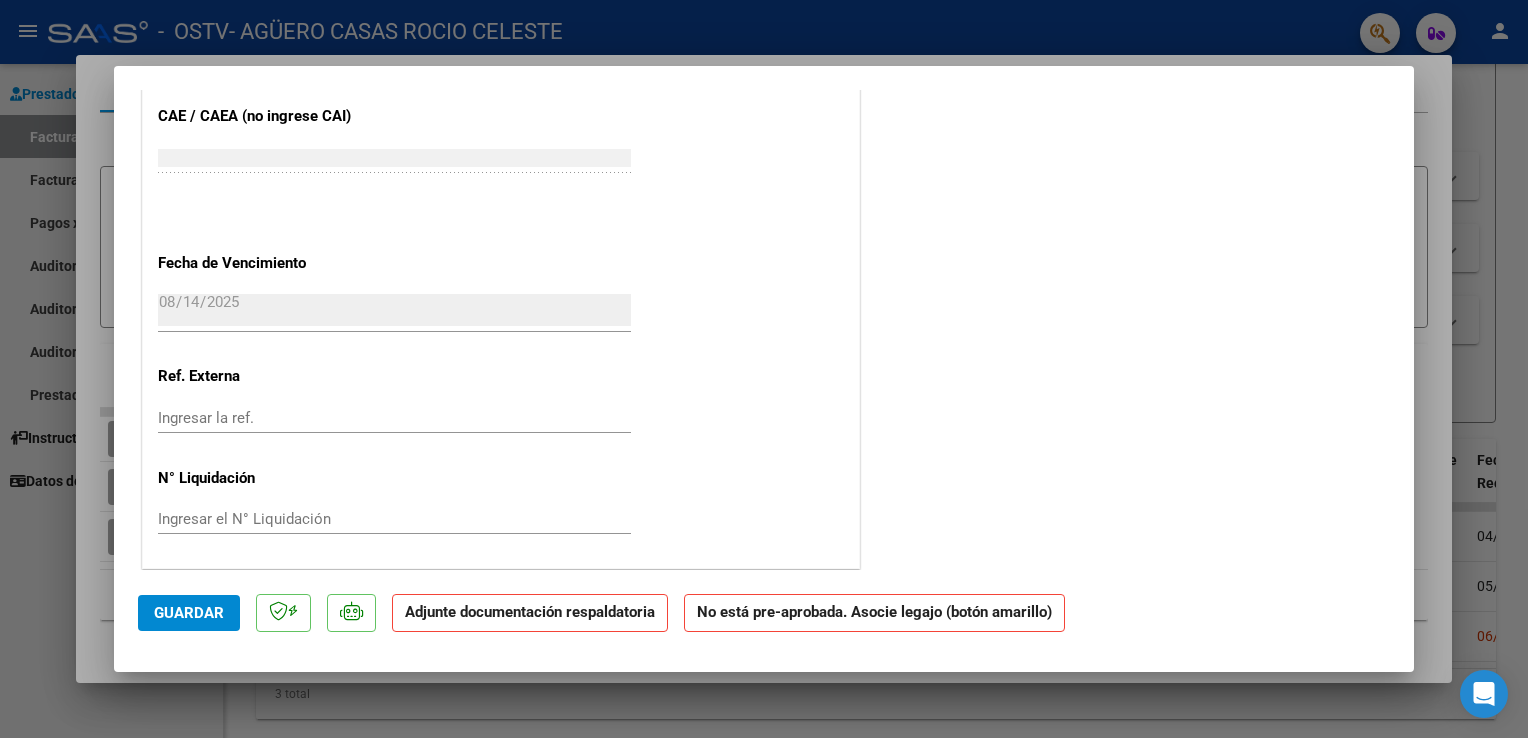 scroll, scrollTop: 0, scrollLeft: 0, axis: both 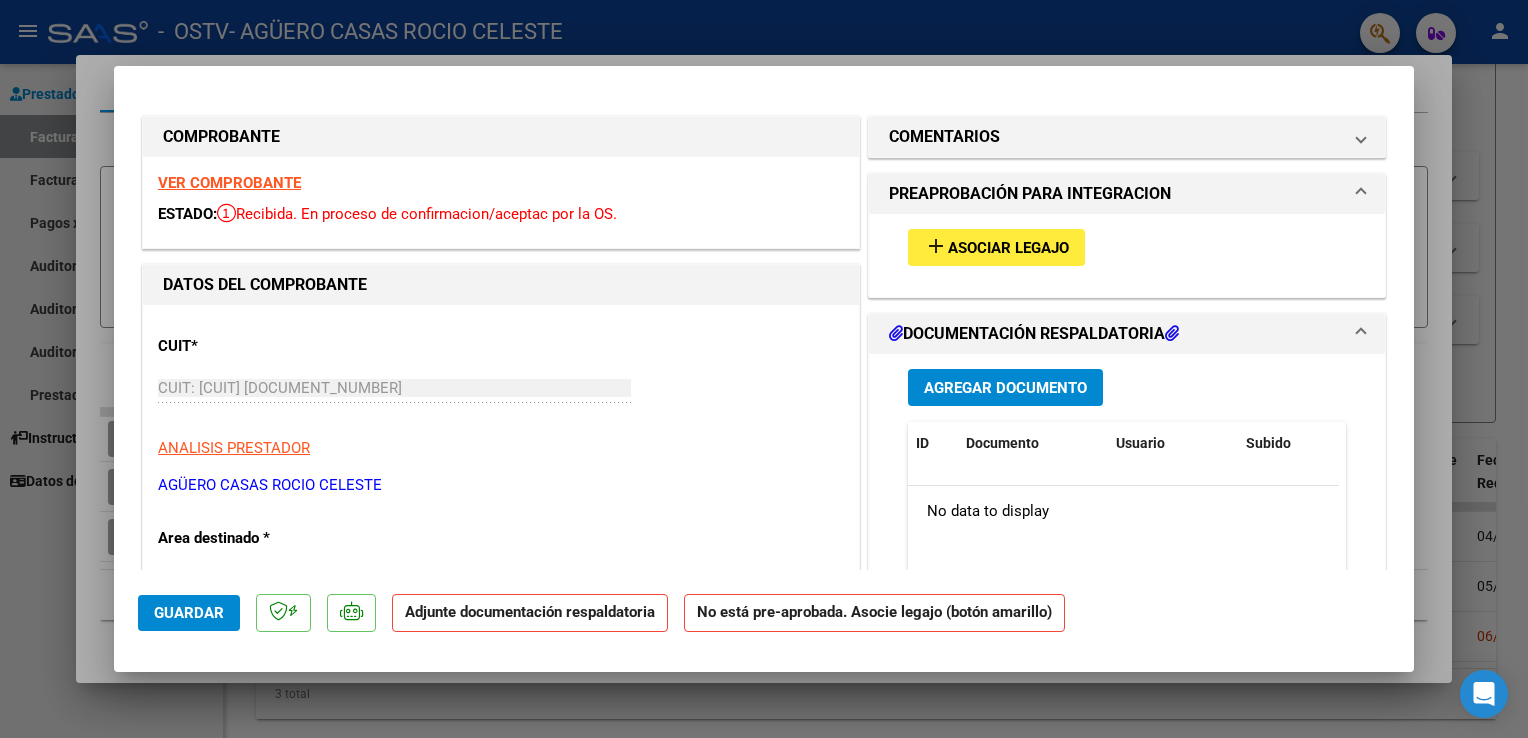 click on "Agregar Documento" at bounding box center (1005, 388) 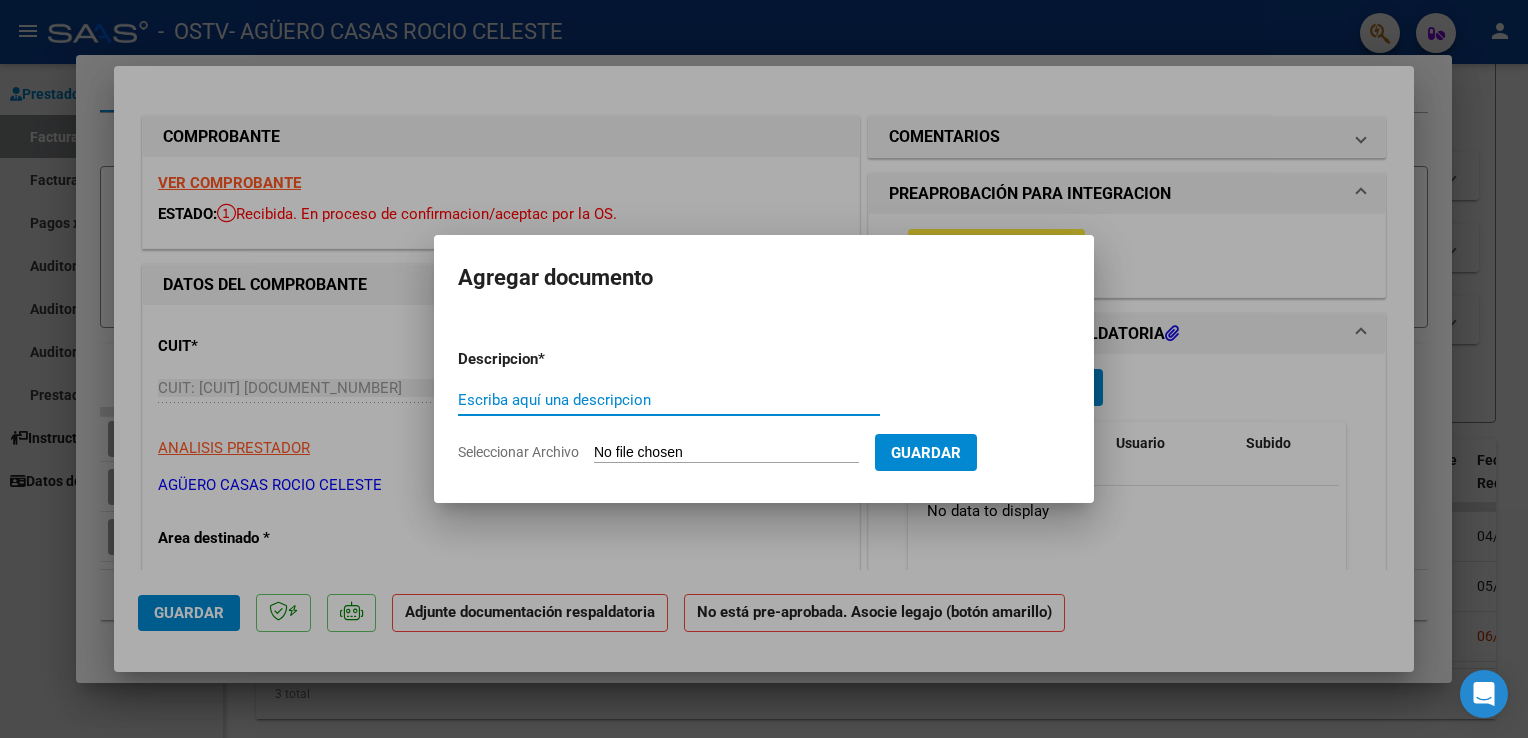 click on "Seleccionar Archivo" 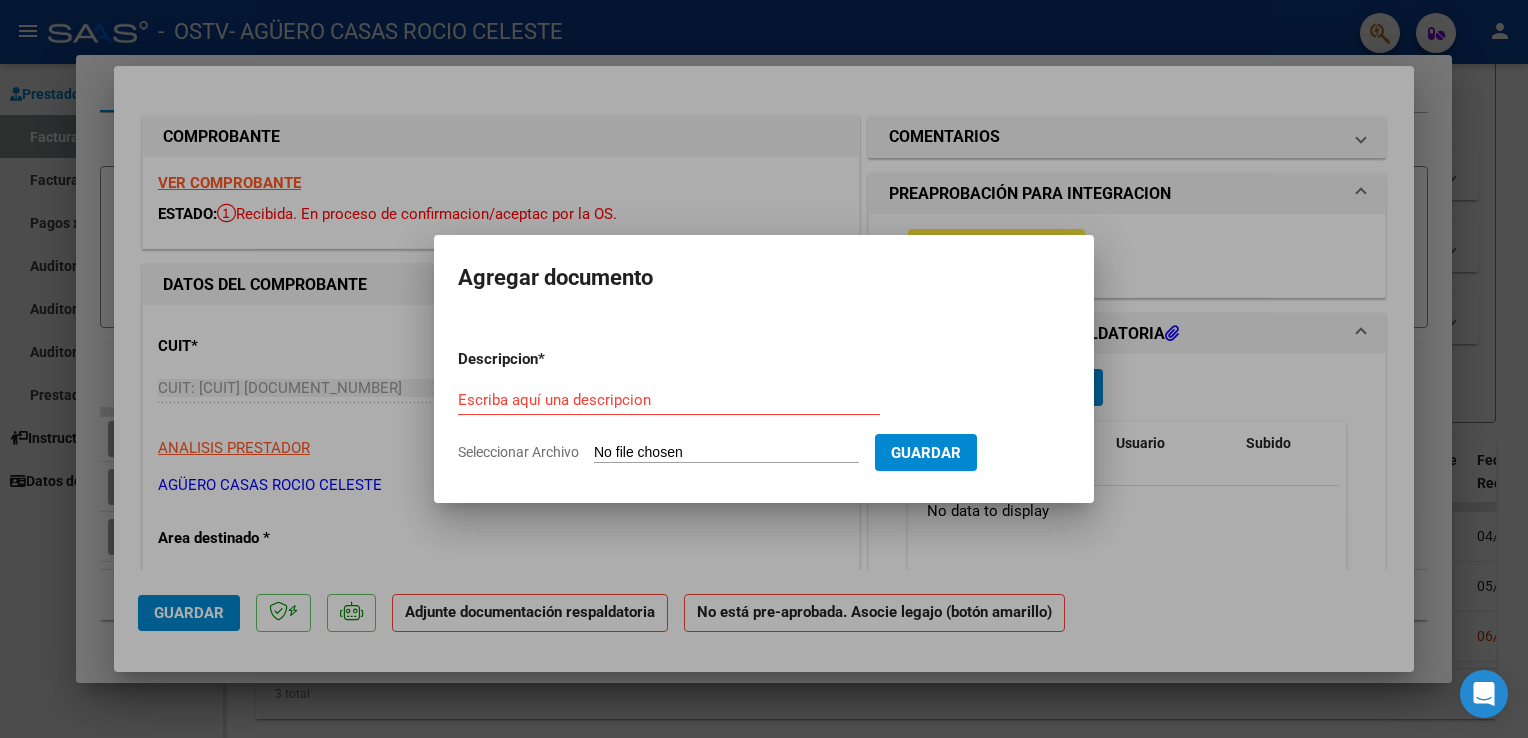 type on "C:\fakepath\DOCUMENTACIÓN DIGITAL JULIO.pdf" 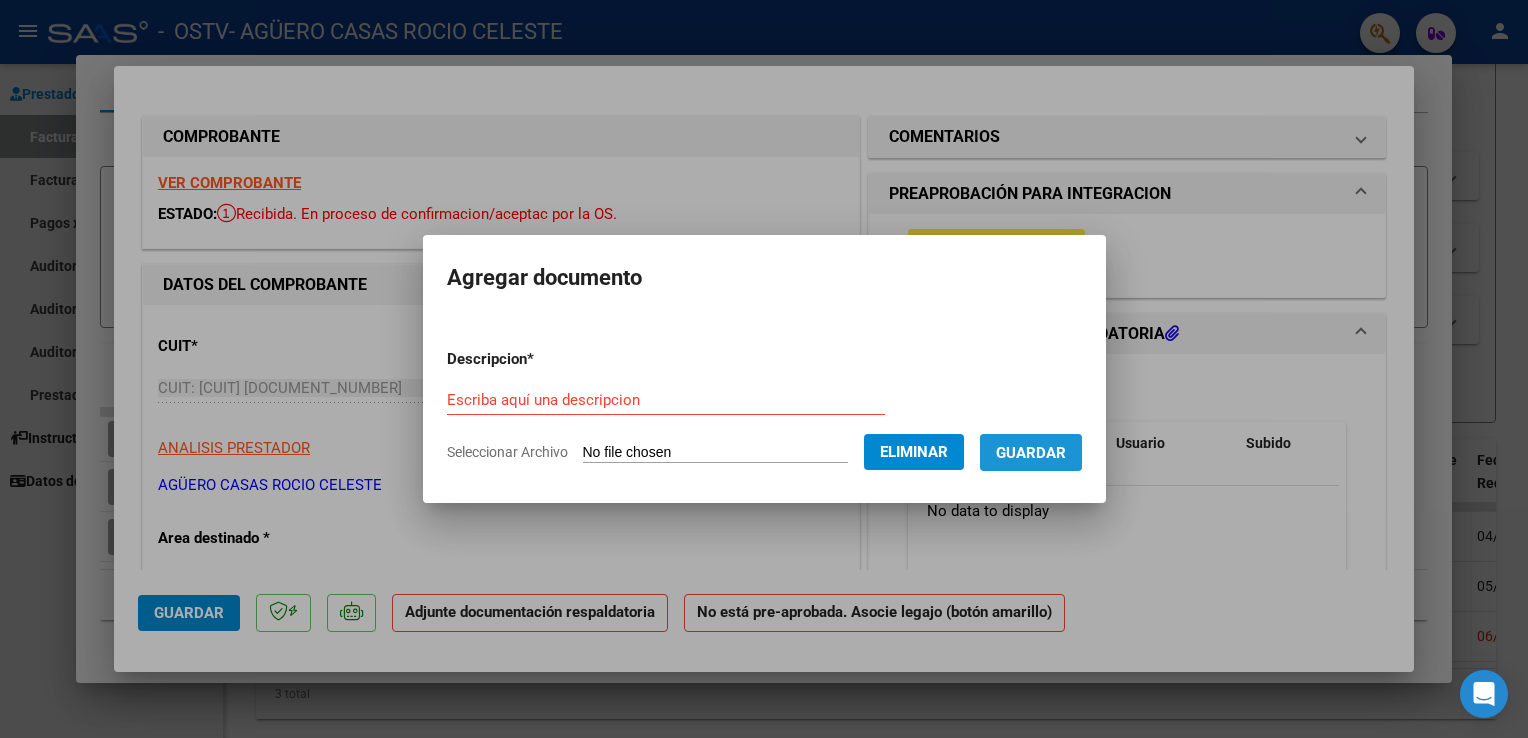 click on "Guardar" at bounding box center (1031, 453) 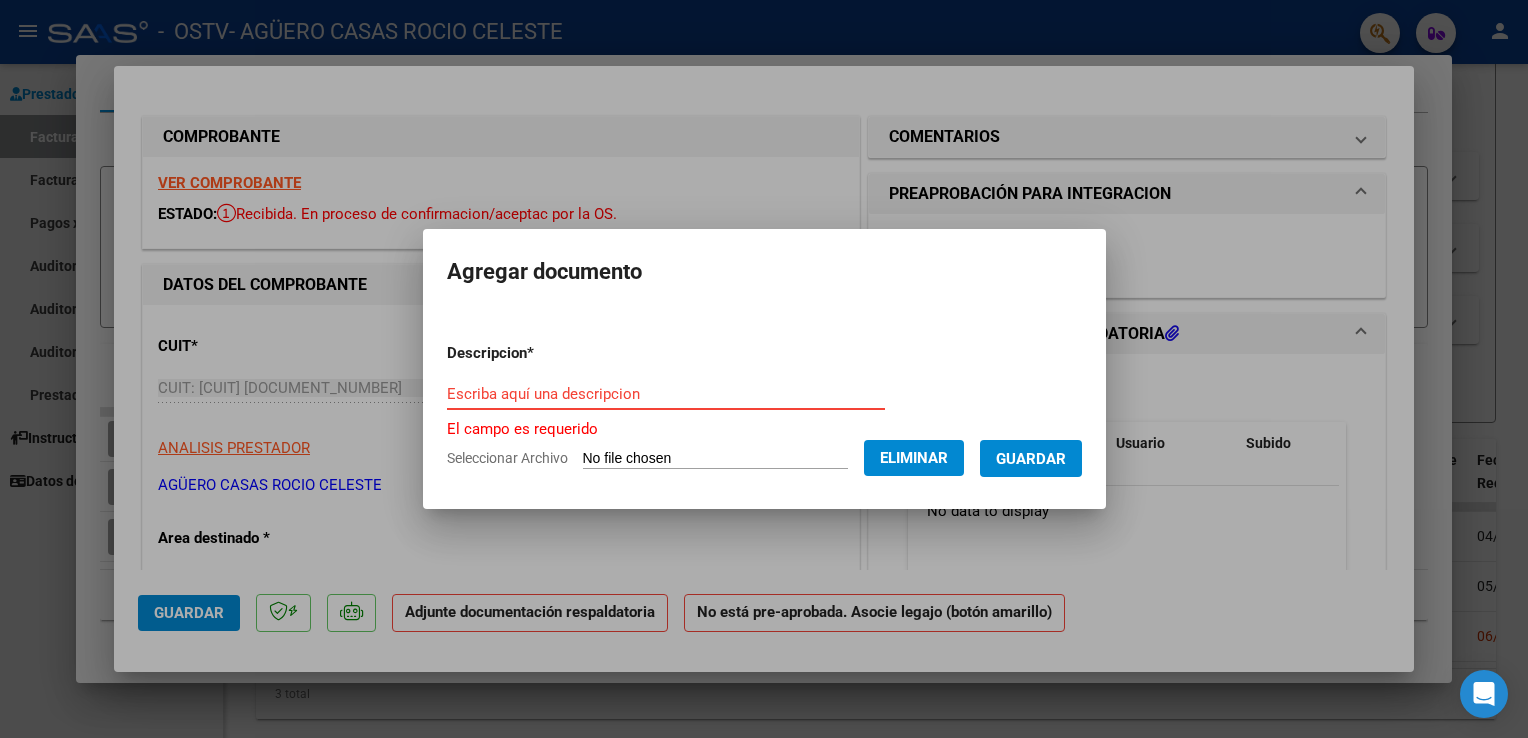 click on "Escriba aquí una descripcion" at bounding box center [666, 394] 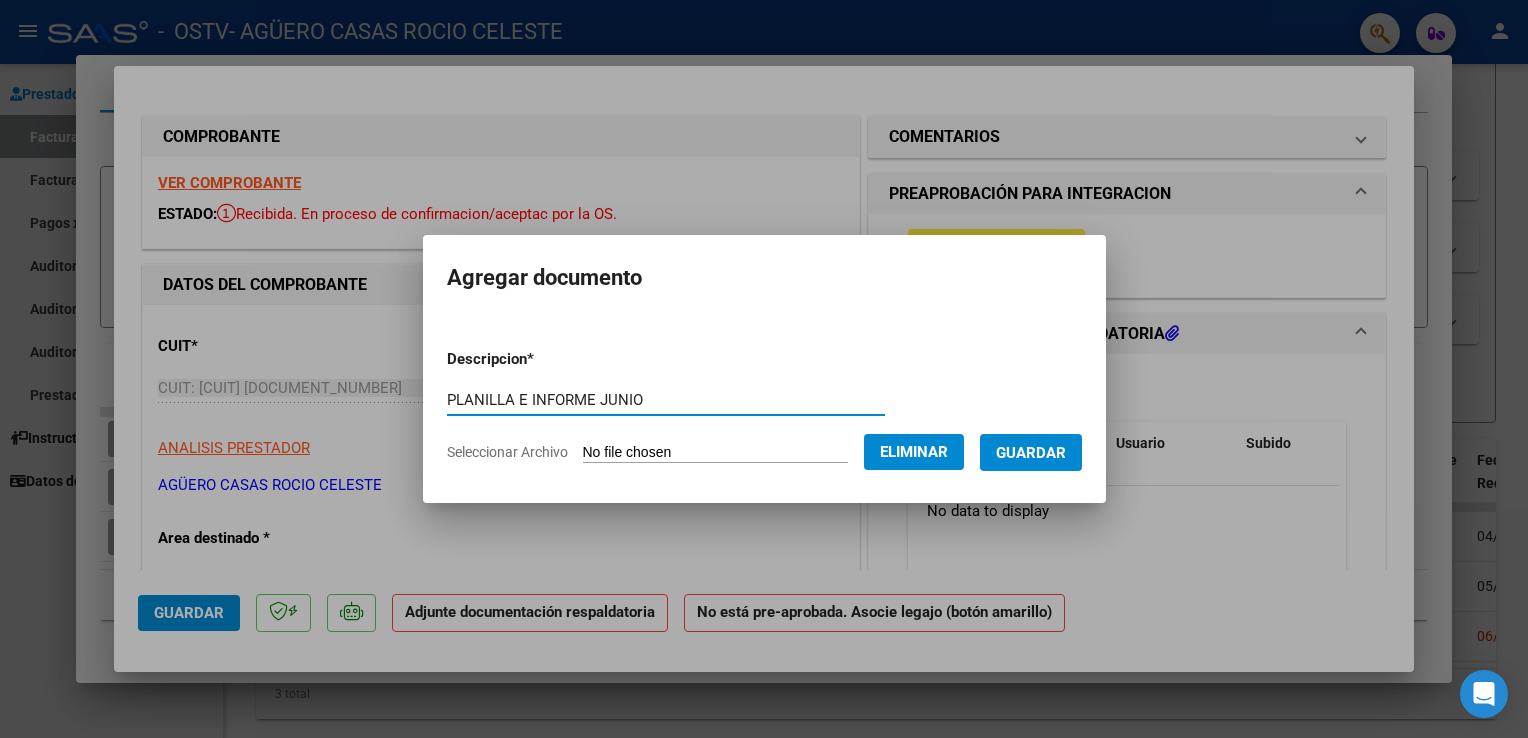 type on "PLANILLA E INFORME JUNIO" 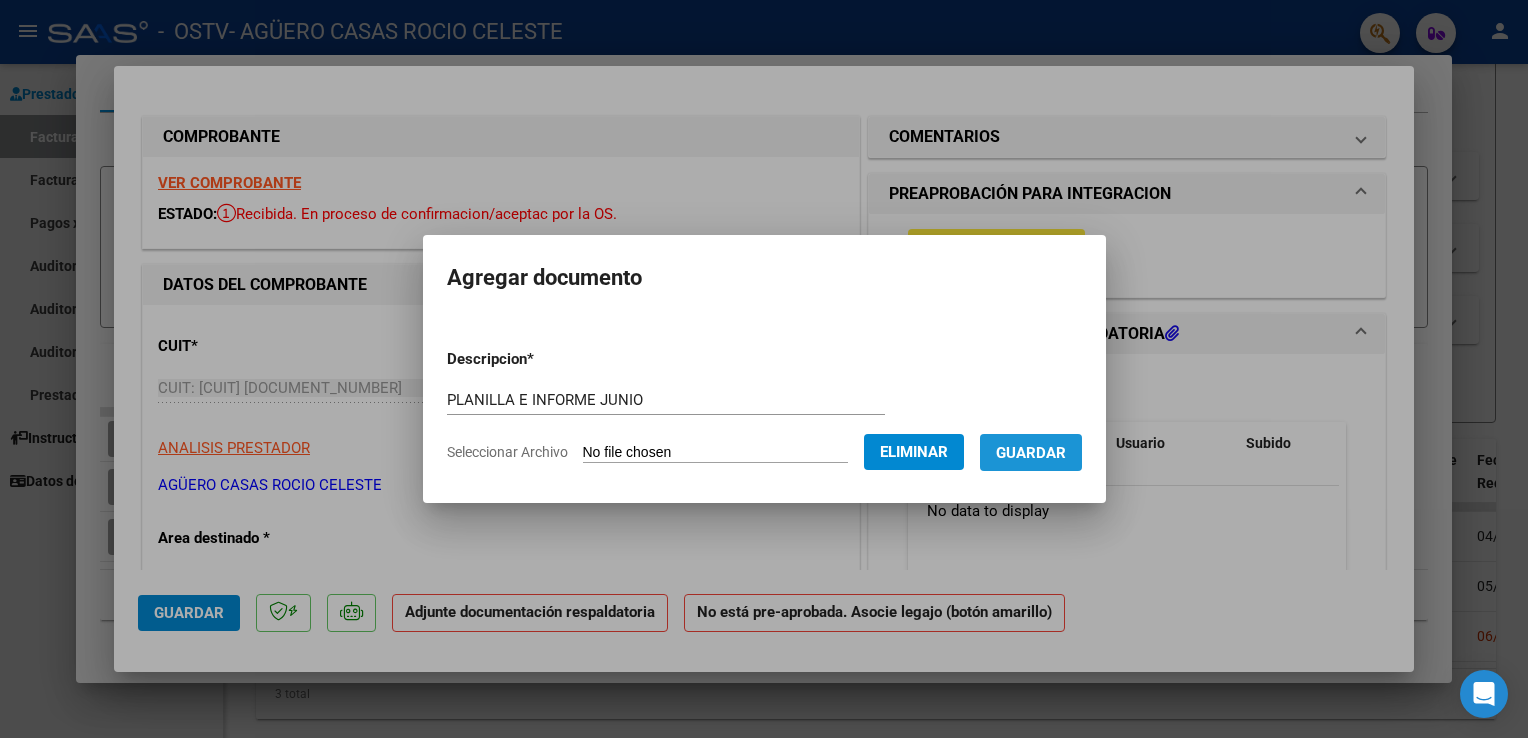 click on "Guardar" at bounding box center [1031, 453] 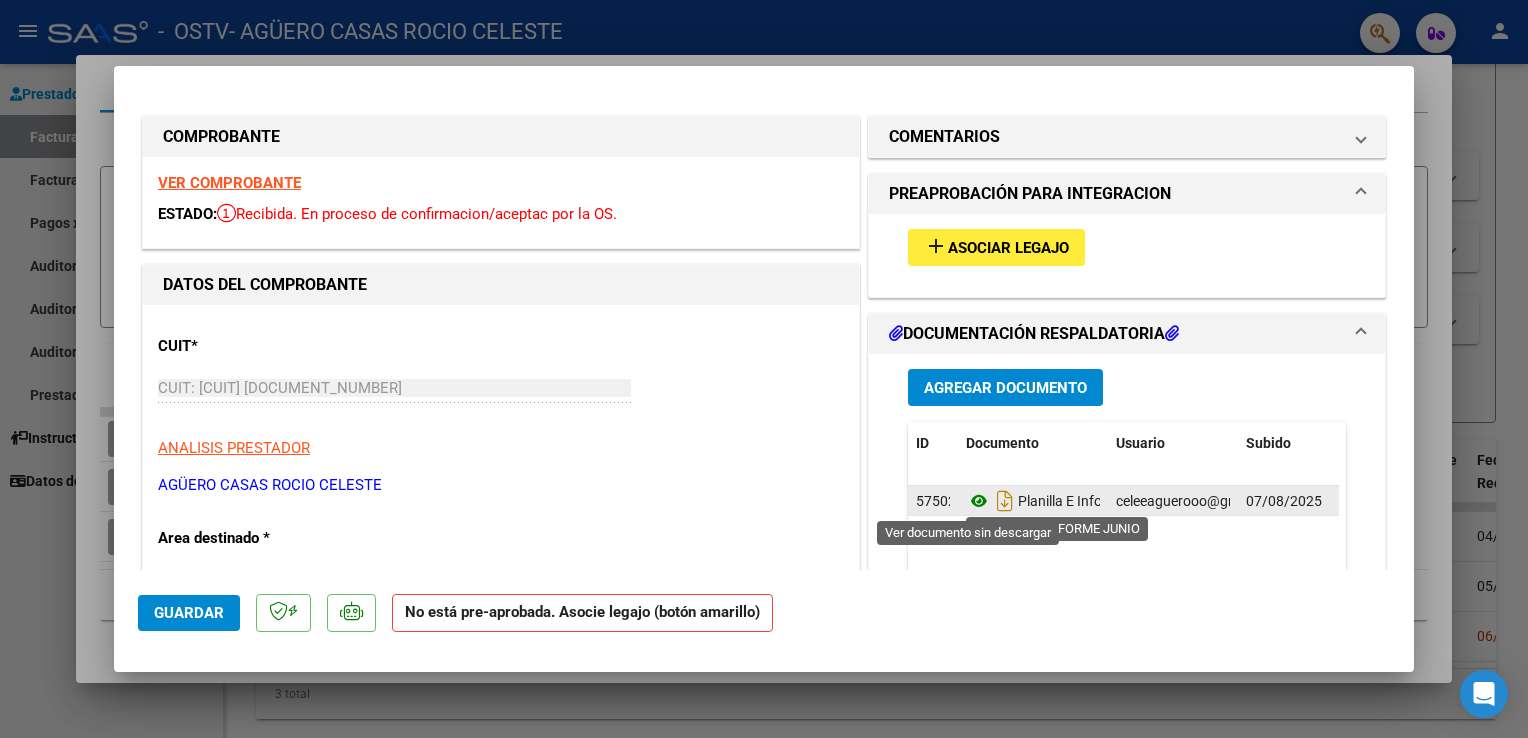click 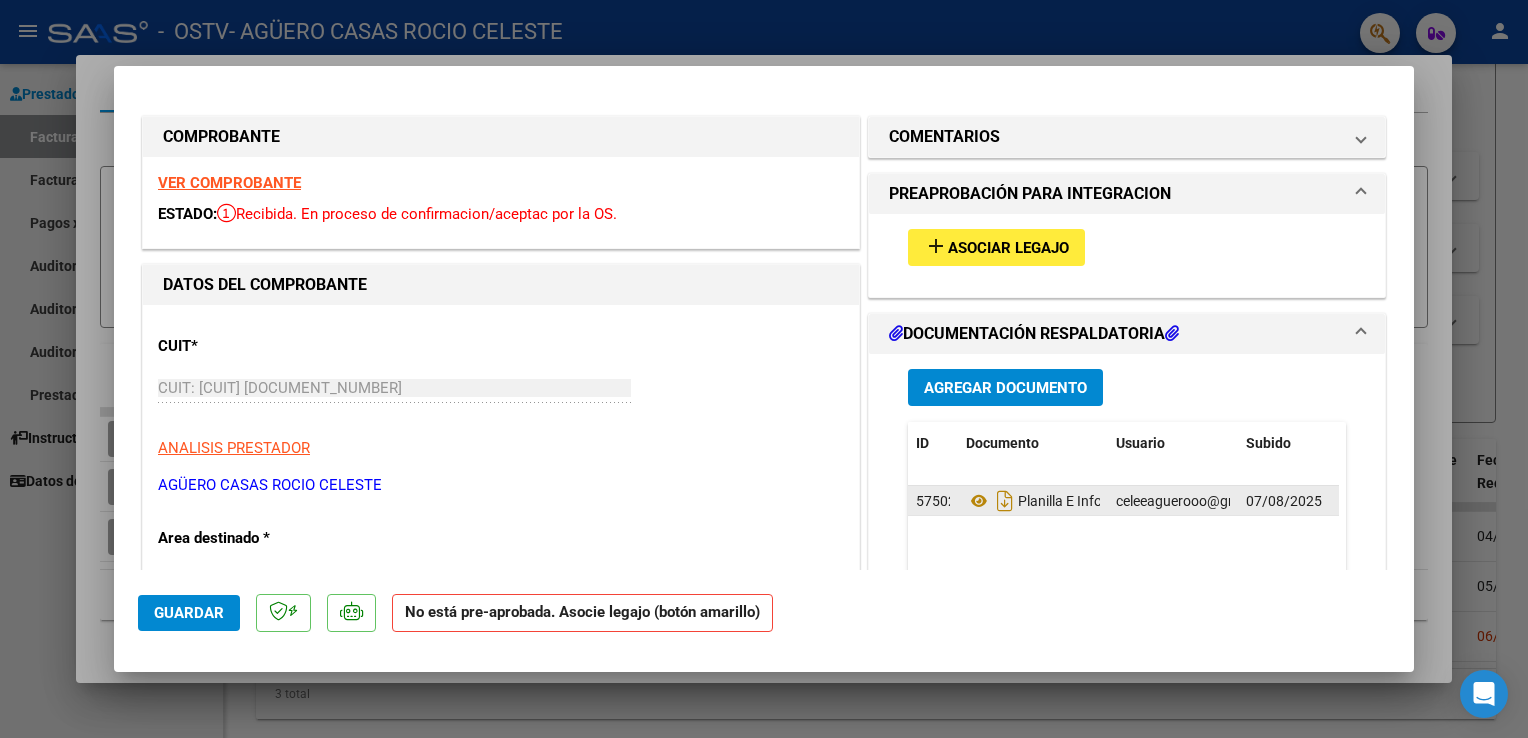 click on "57502" 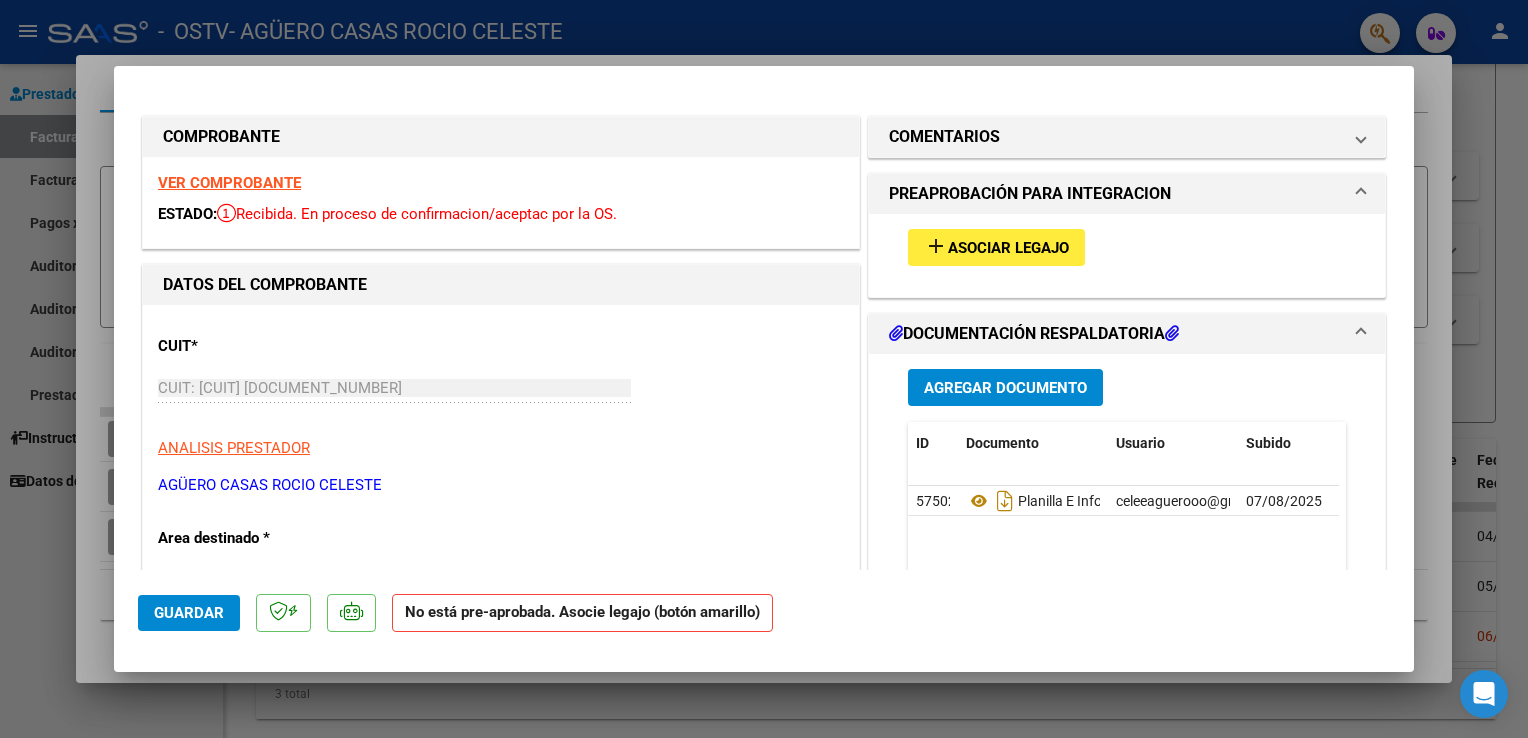 drag, startPoint x: 928, startPoint y: 502, endPoint x: 867, endPoint y: 534, distance: 68.88396 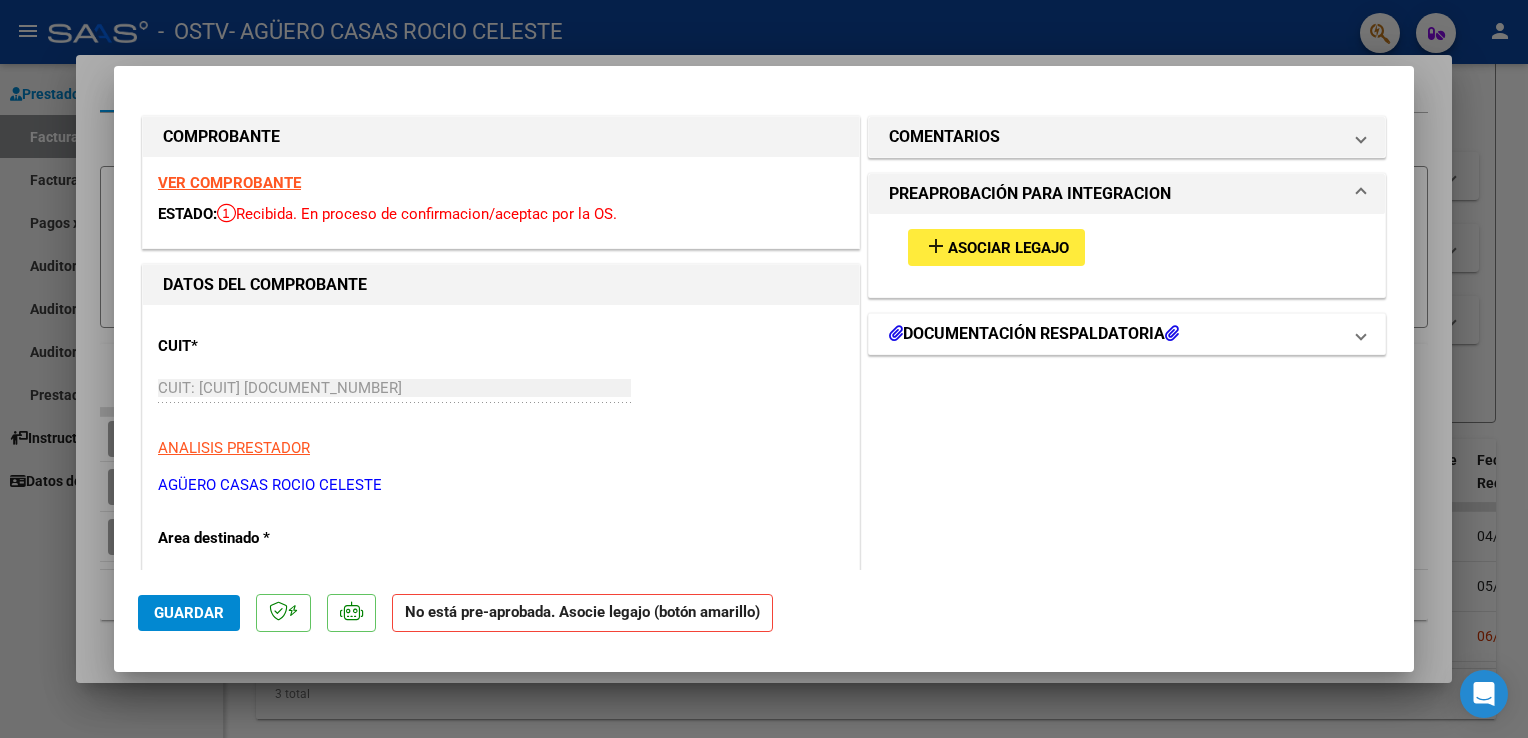 click at bounding box center [1172, 333] 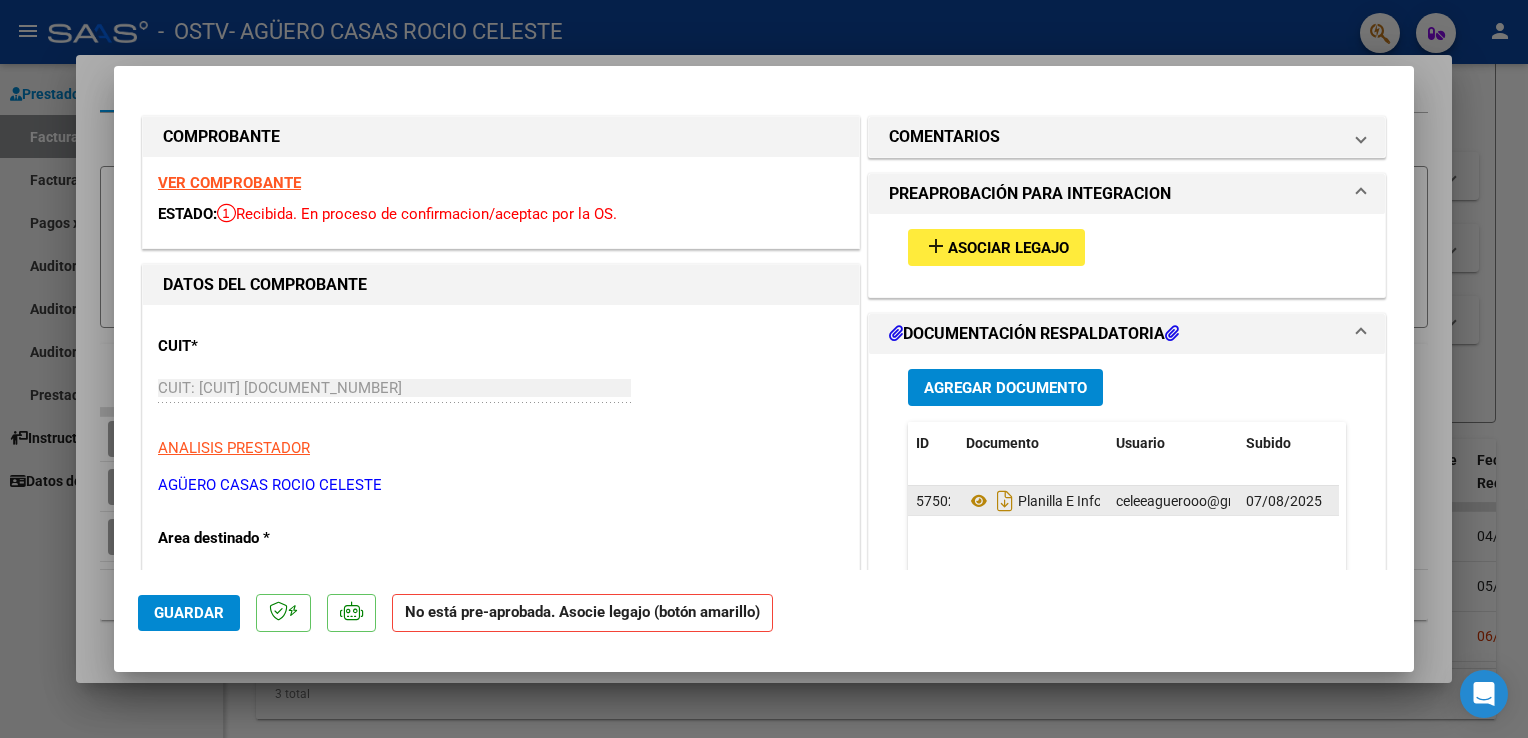 click on "07/08/2025" 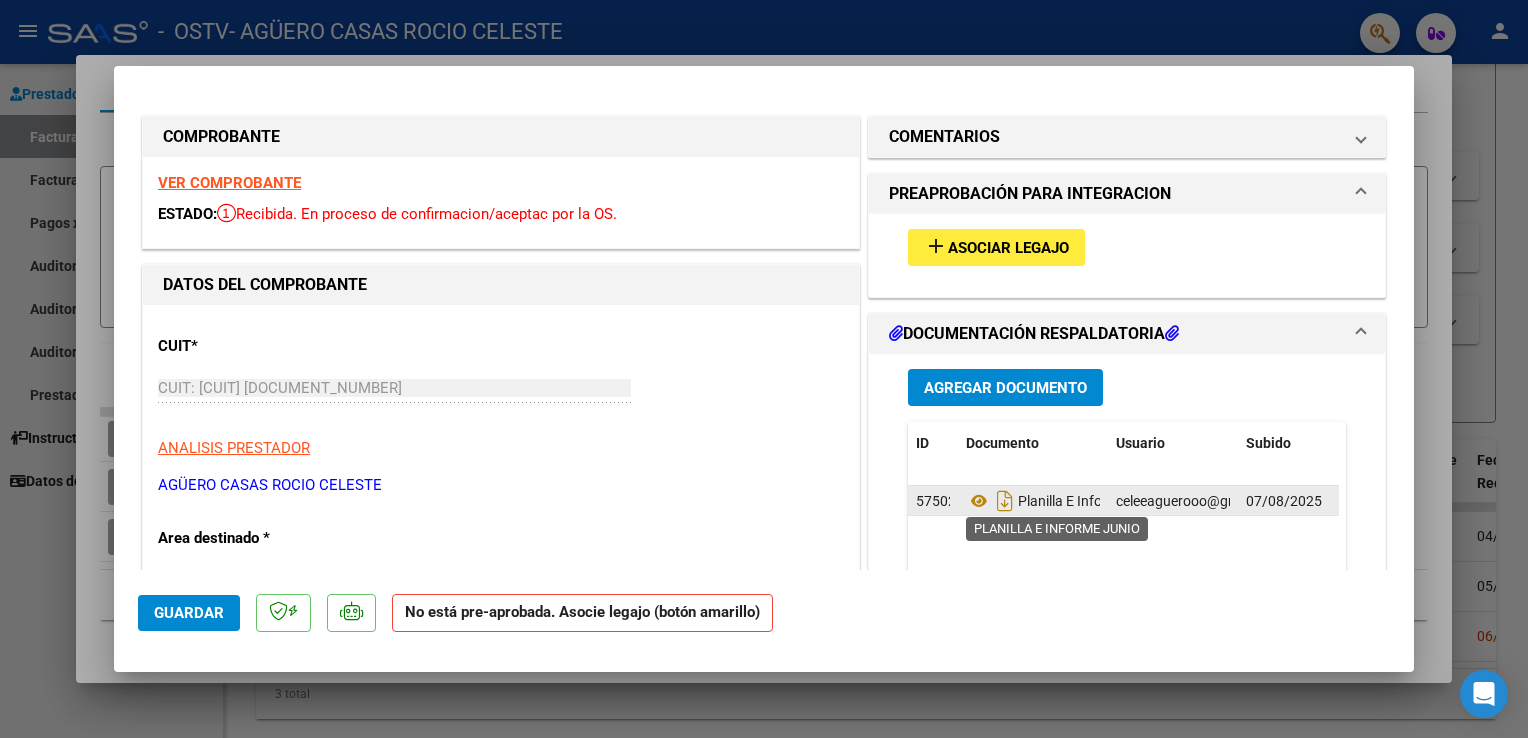 click on "Planilla E Informe Junio" 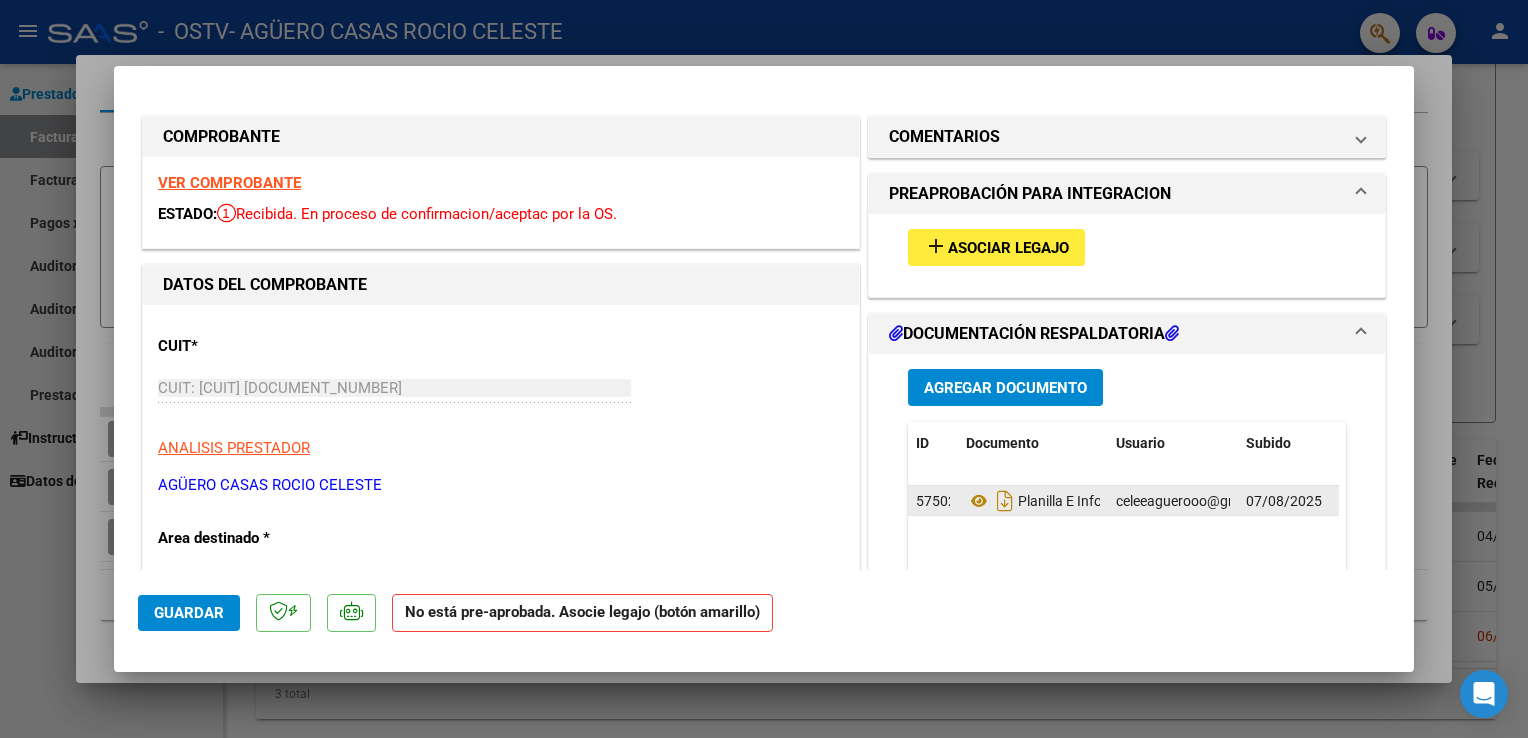 click on "Planilla E Informe Junio" 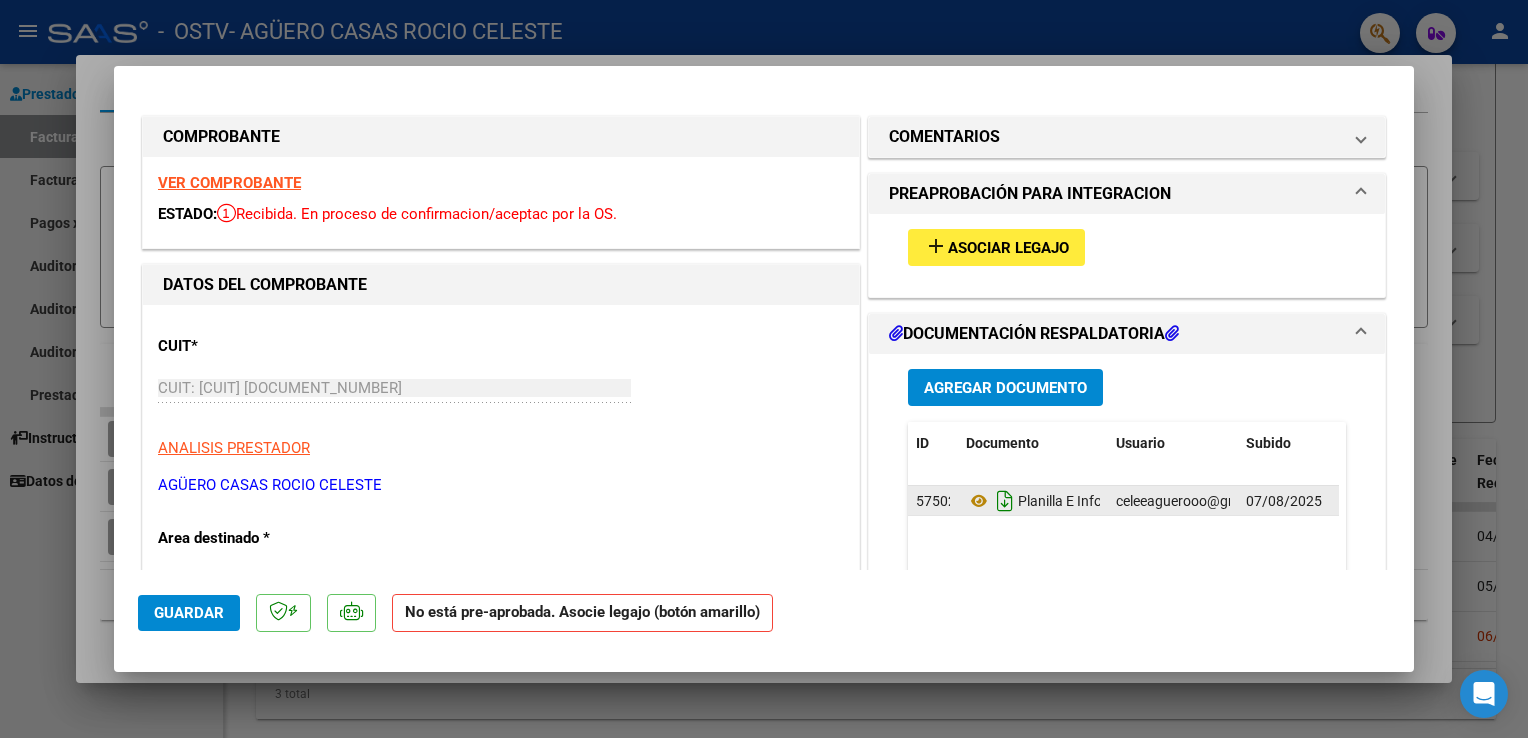 drag, startPoint x: 1084, startPoint y: 501, endPoint x: 999, endPoint y: 498, distance: 85.052925 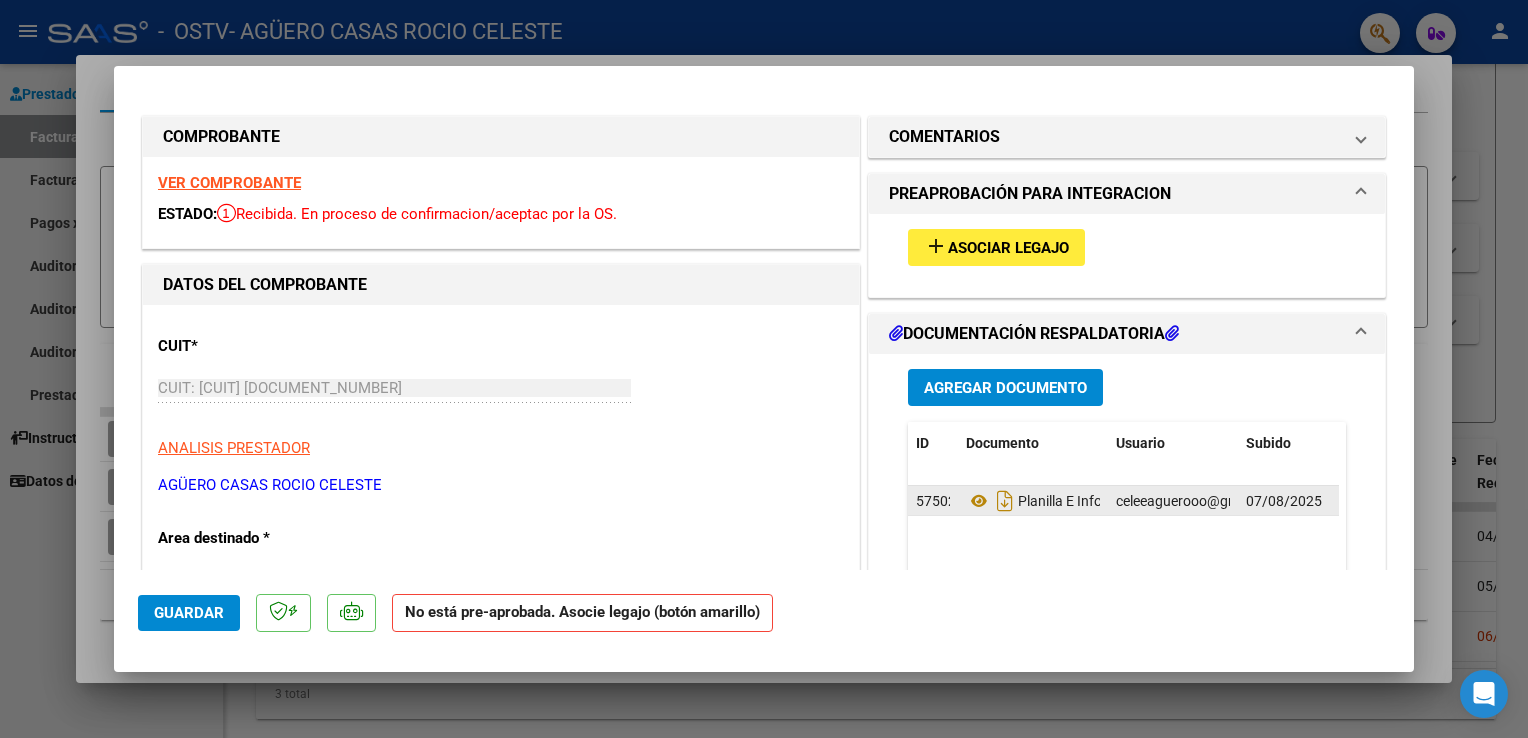 click on "57502 Planilla E Informe Junio celeeaguerooo@gmail.com - CELESTE AGÜERO [DATE]" 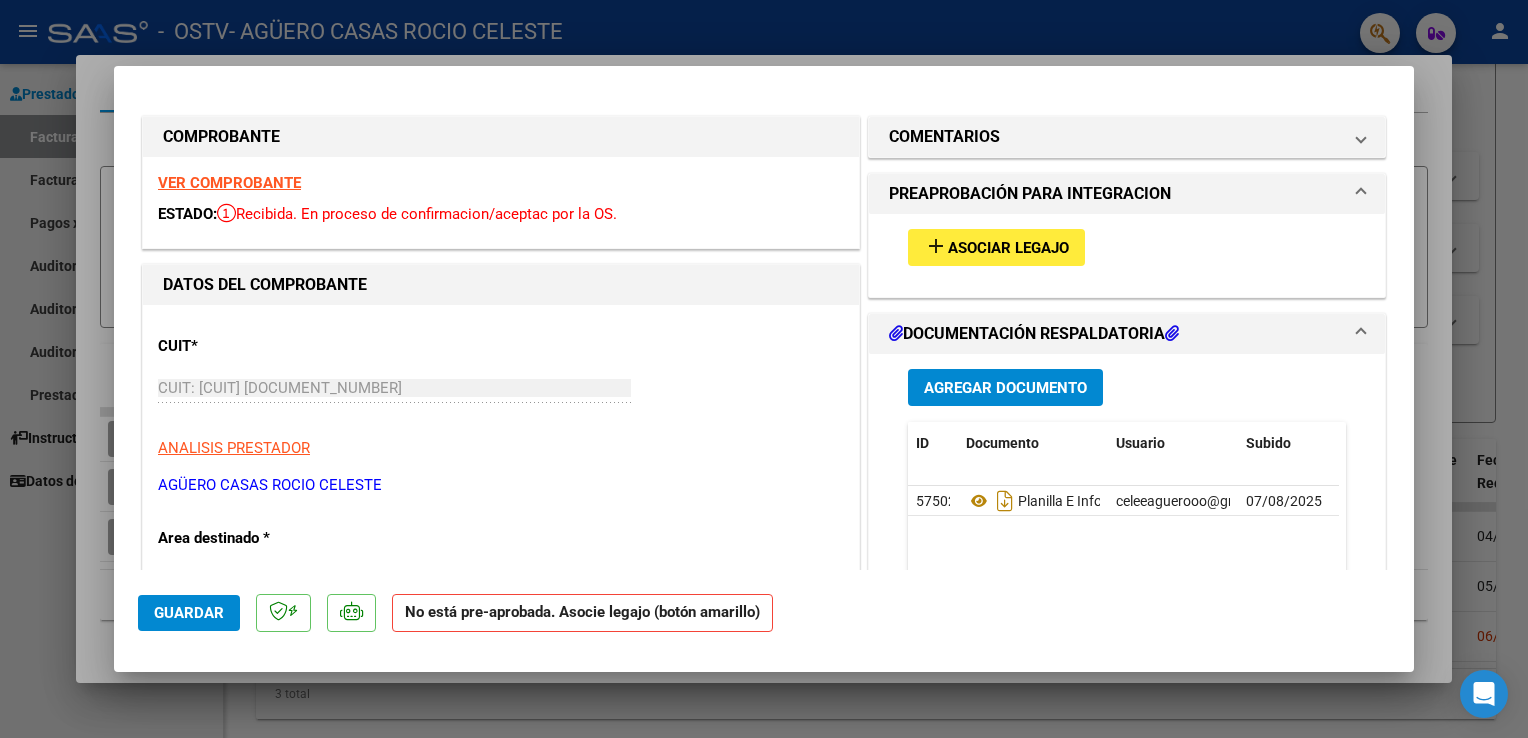 click on "Asociar Legajo" at bounding box center (1008, 248) 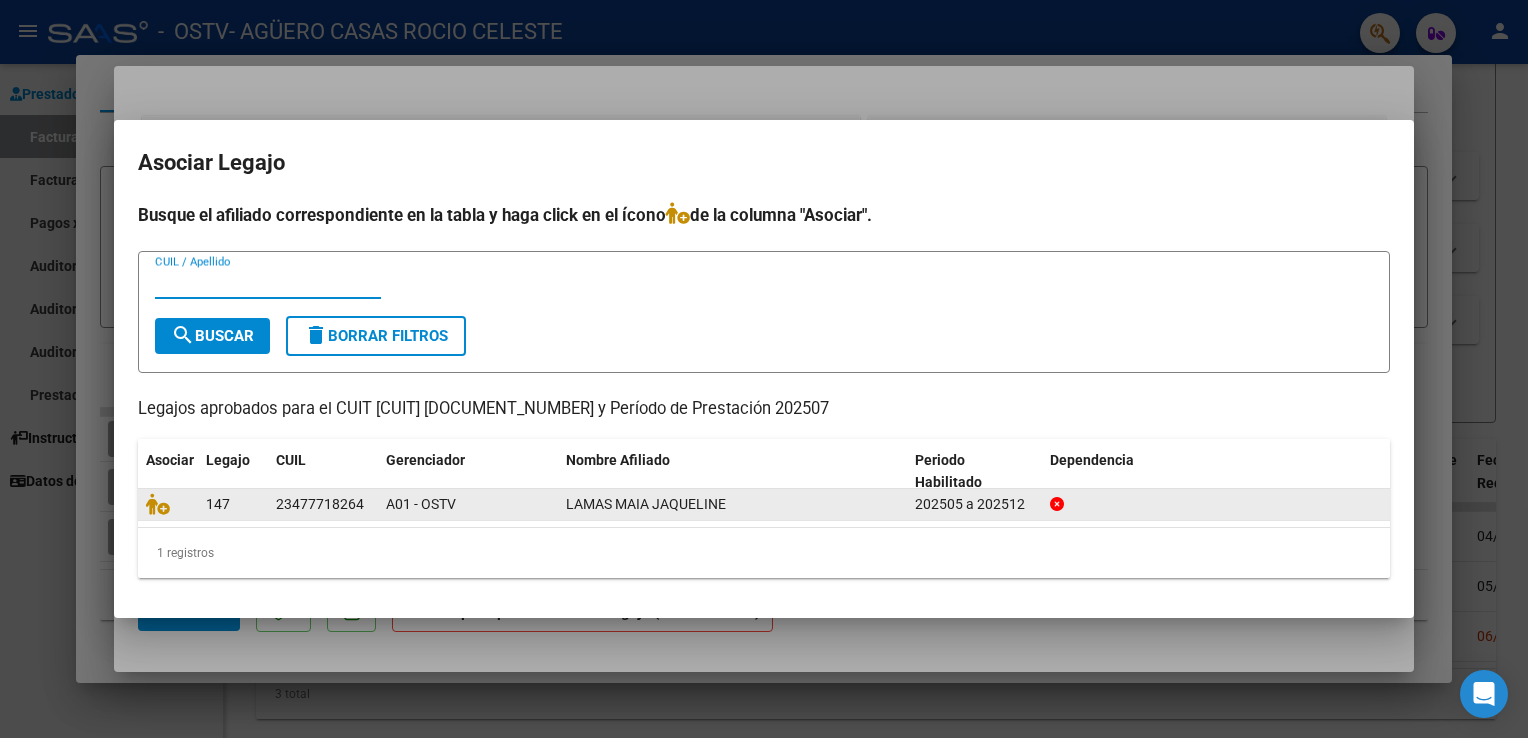click on "LAMAS MAIA JAQUELINE" 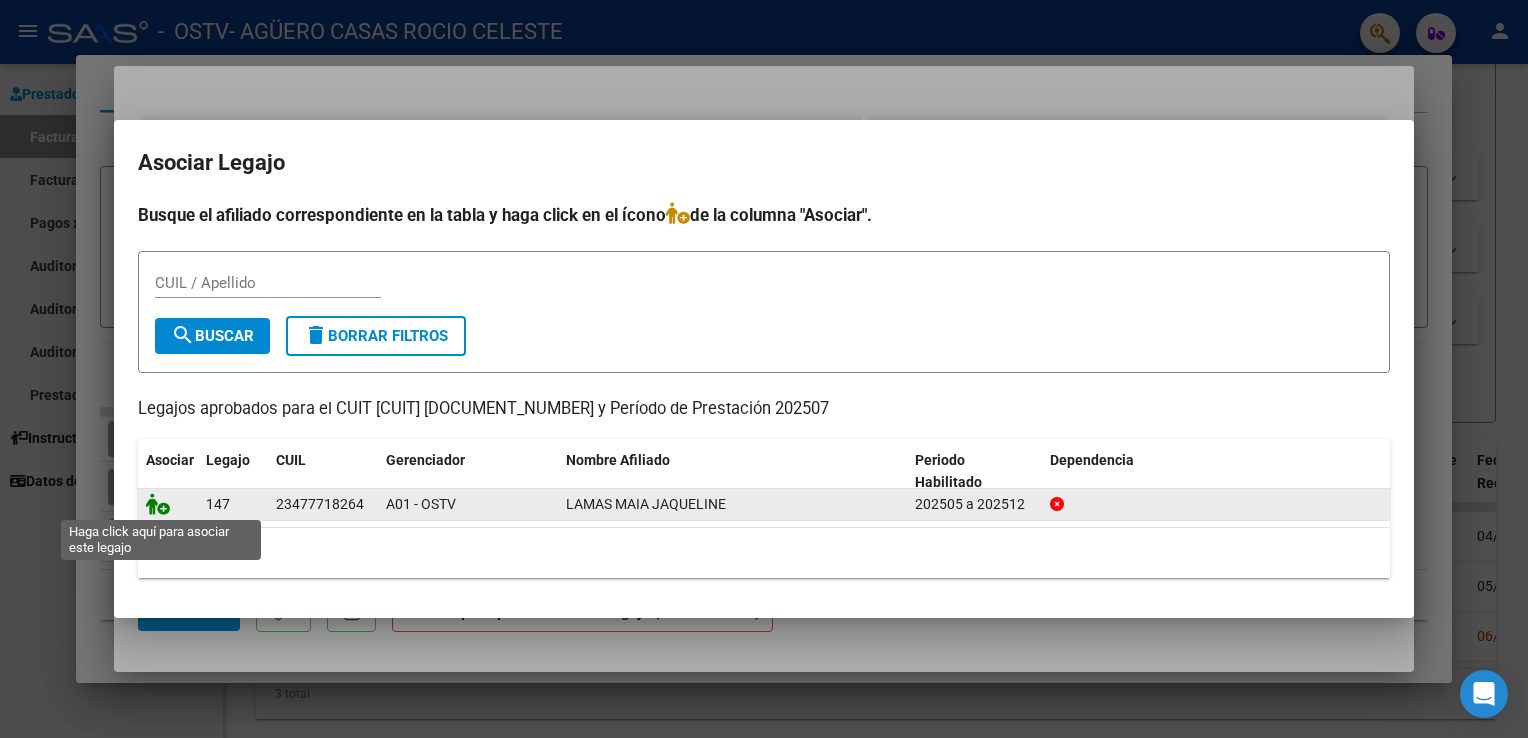 click 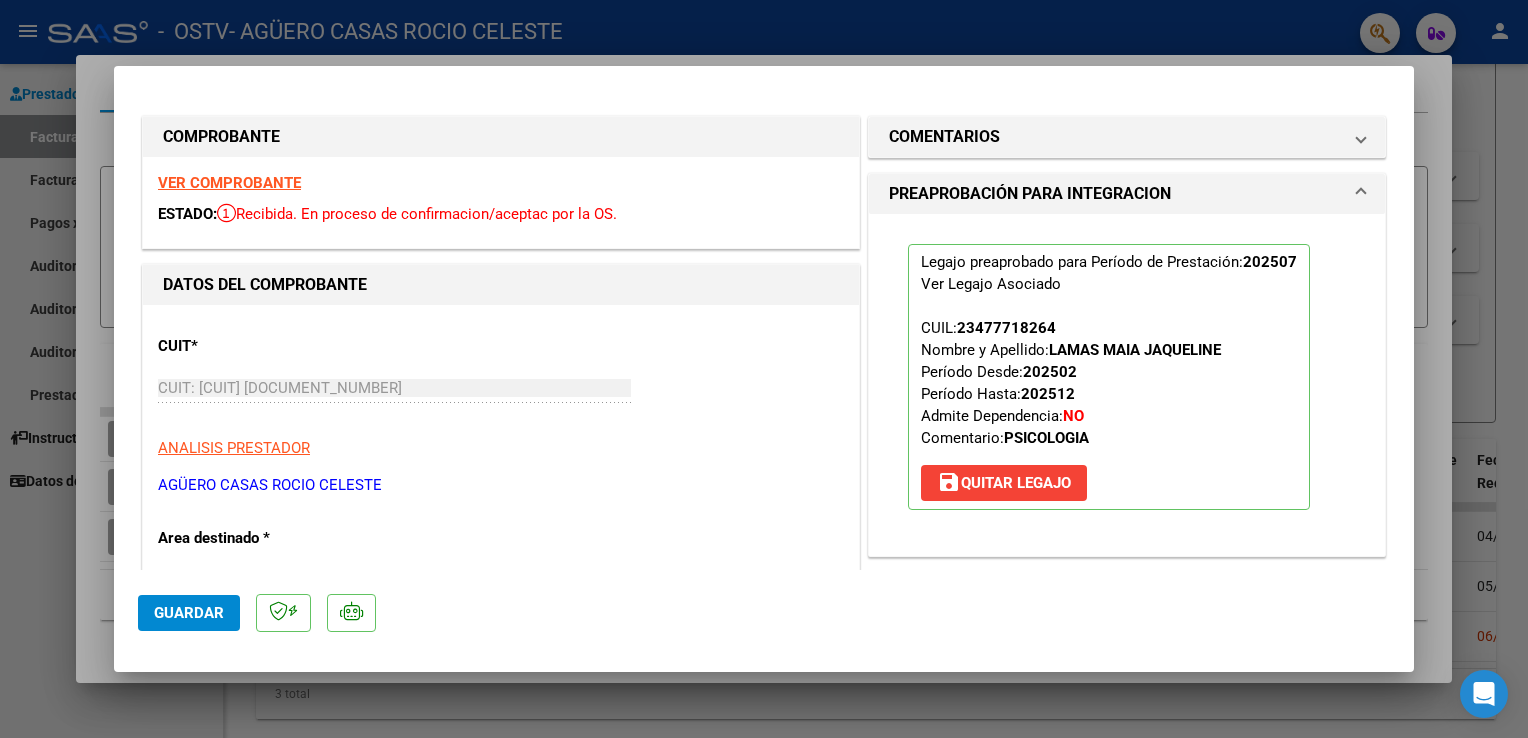drag, startPoint x: 1396, startPoint y: 223, endPoint x: 1400, endPoint y: 285, distance: 62.1289 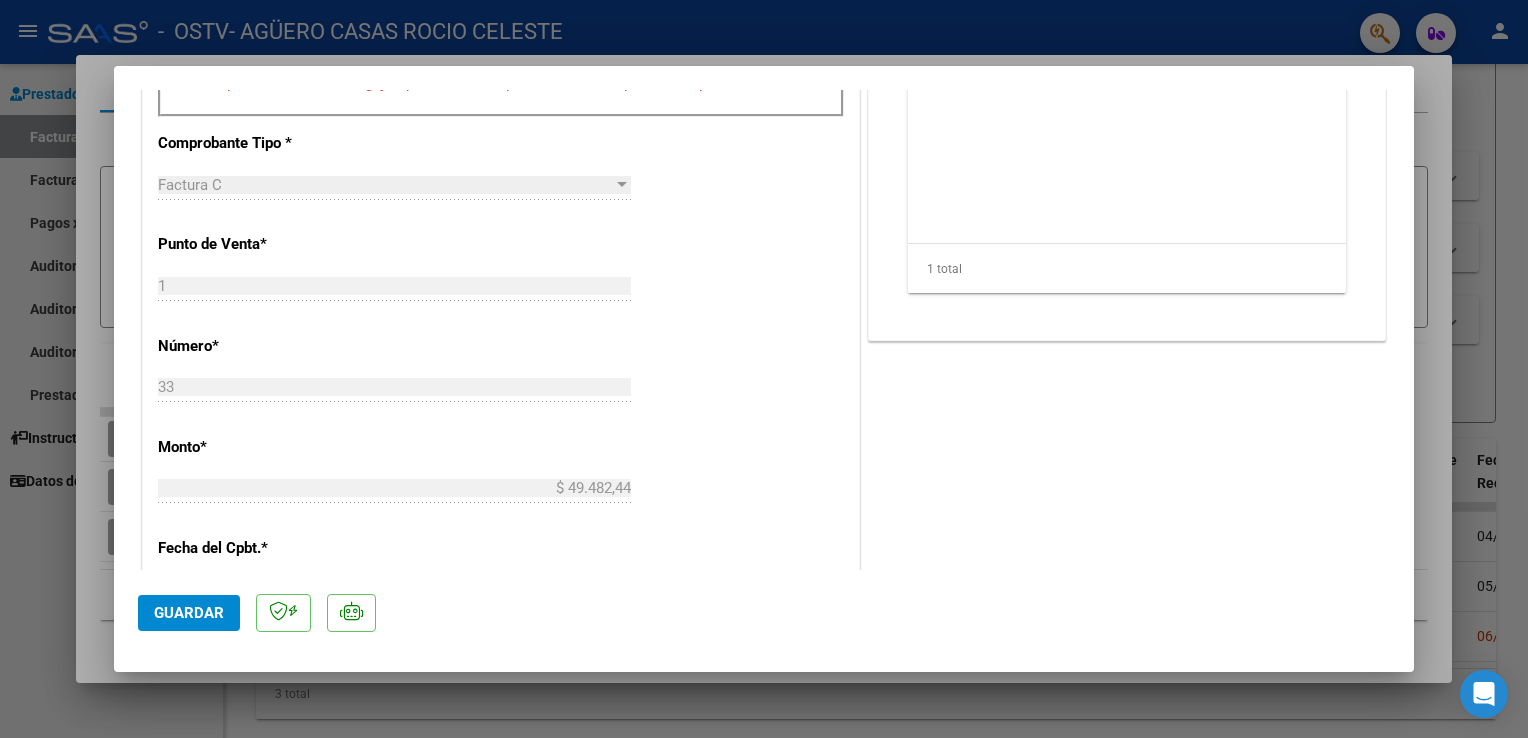 scroll, scrollTop: 1058, scrollLeft: 0, axis: vertical 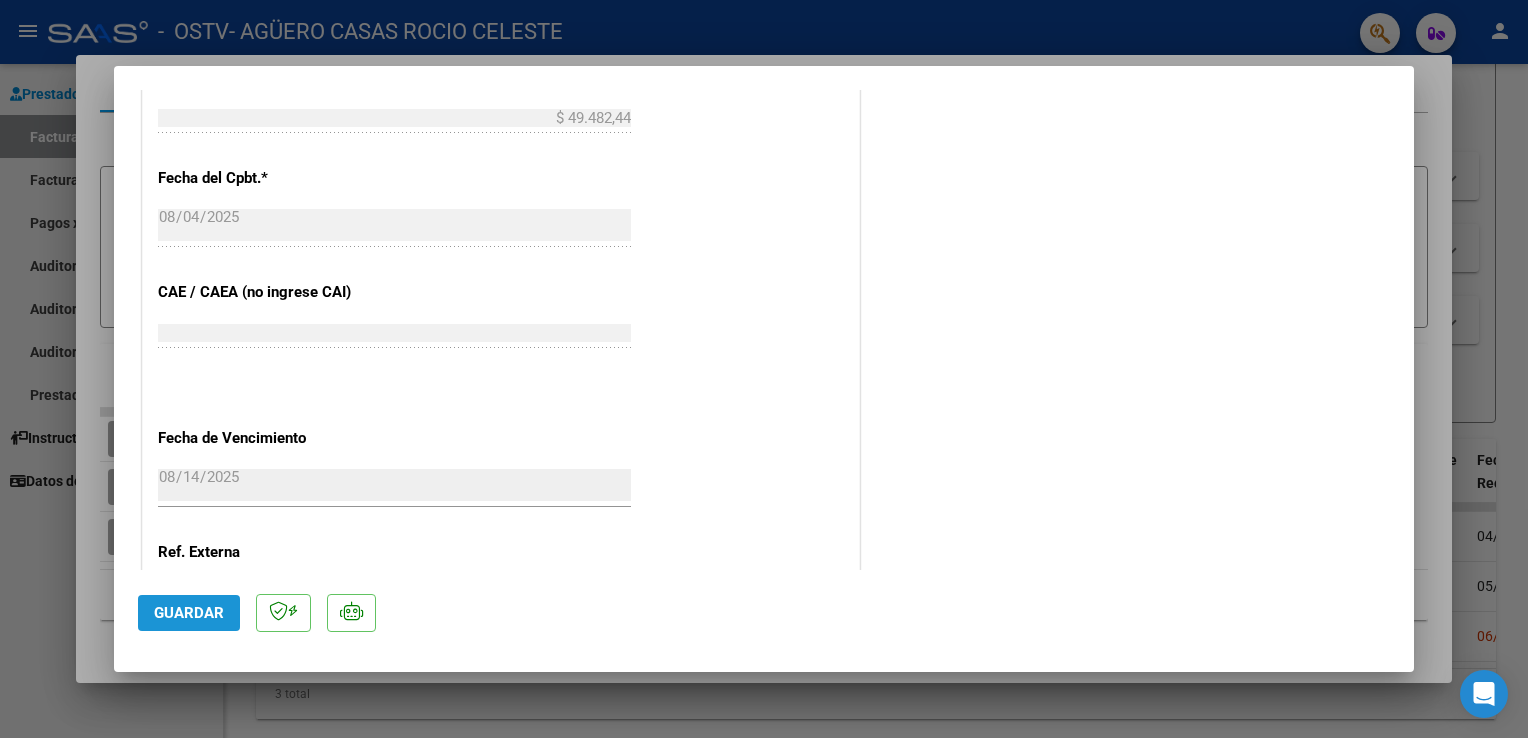 click on "Guardar" 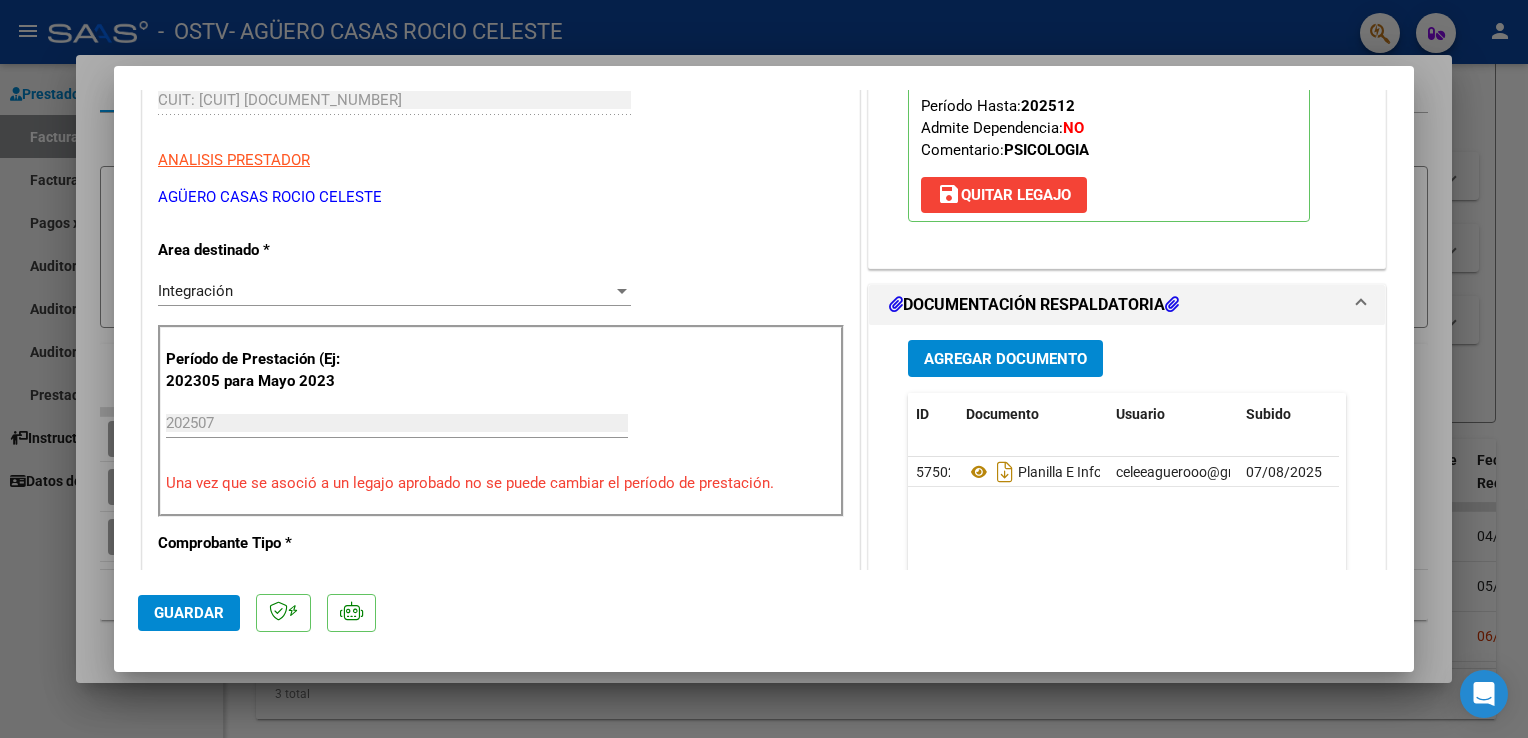 scroll, scrollTop: 275, scrollLeft: 0, axis: vertical 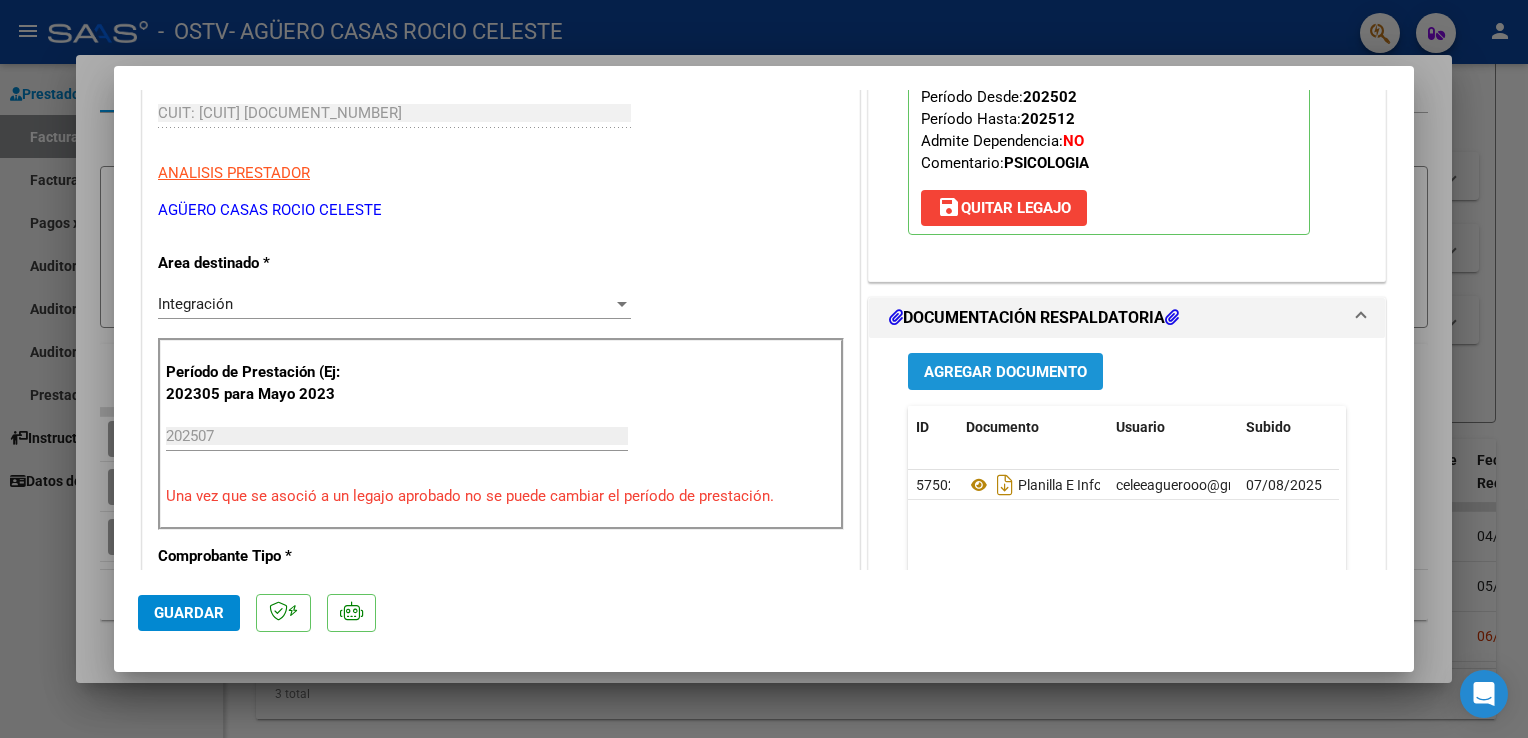 click on "Agregar Documento" at bounding box center [1005, 372] 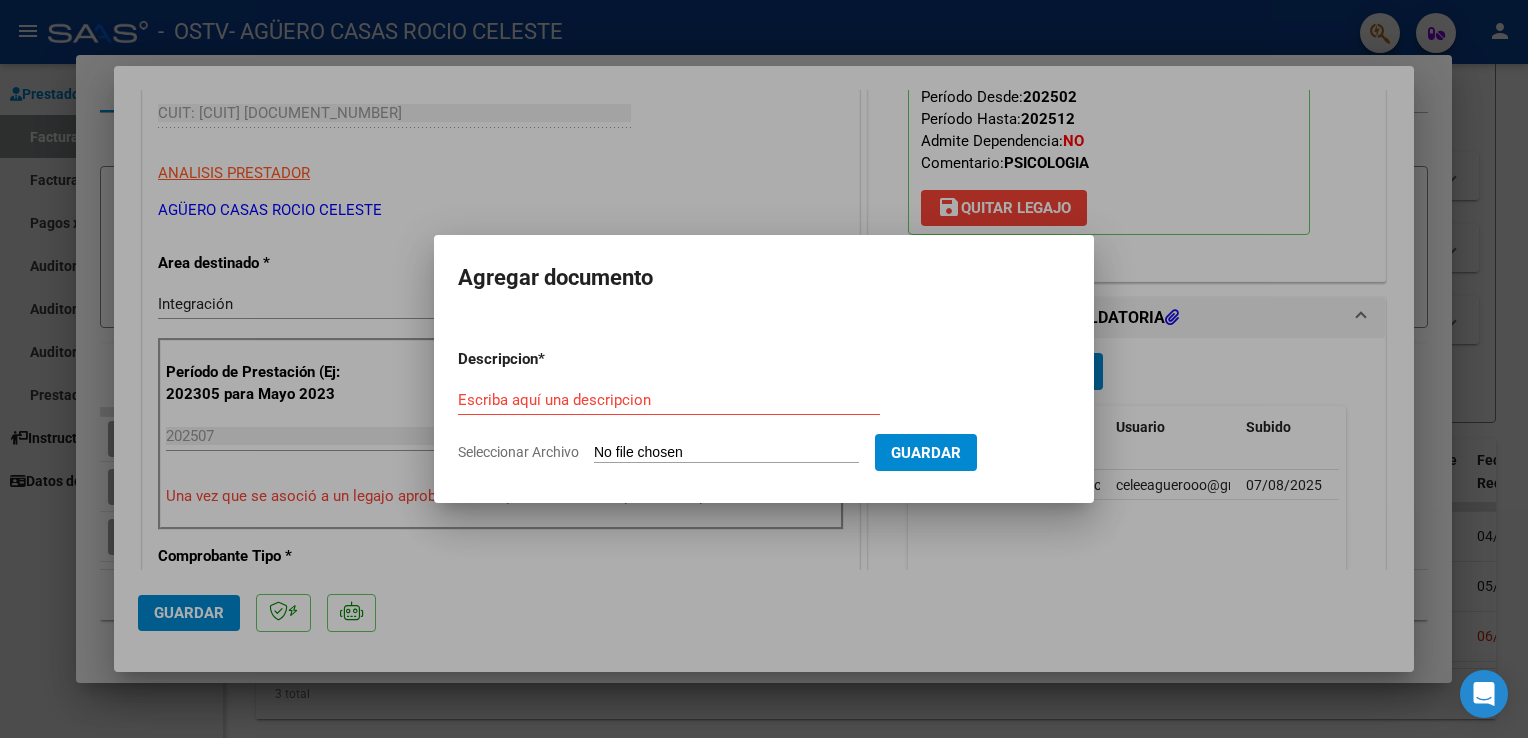 click on "Seleccionar Archivo" 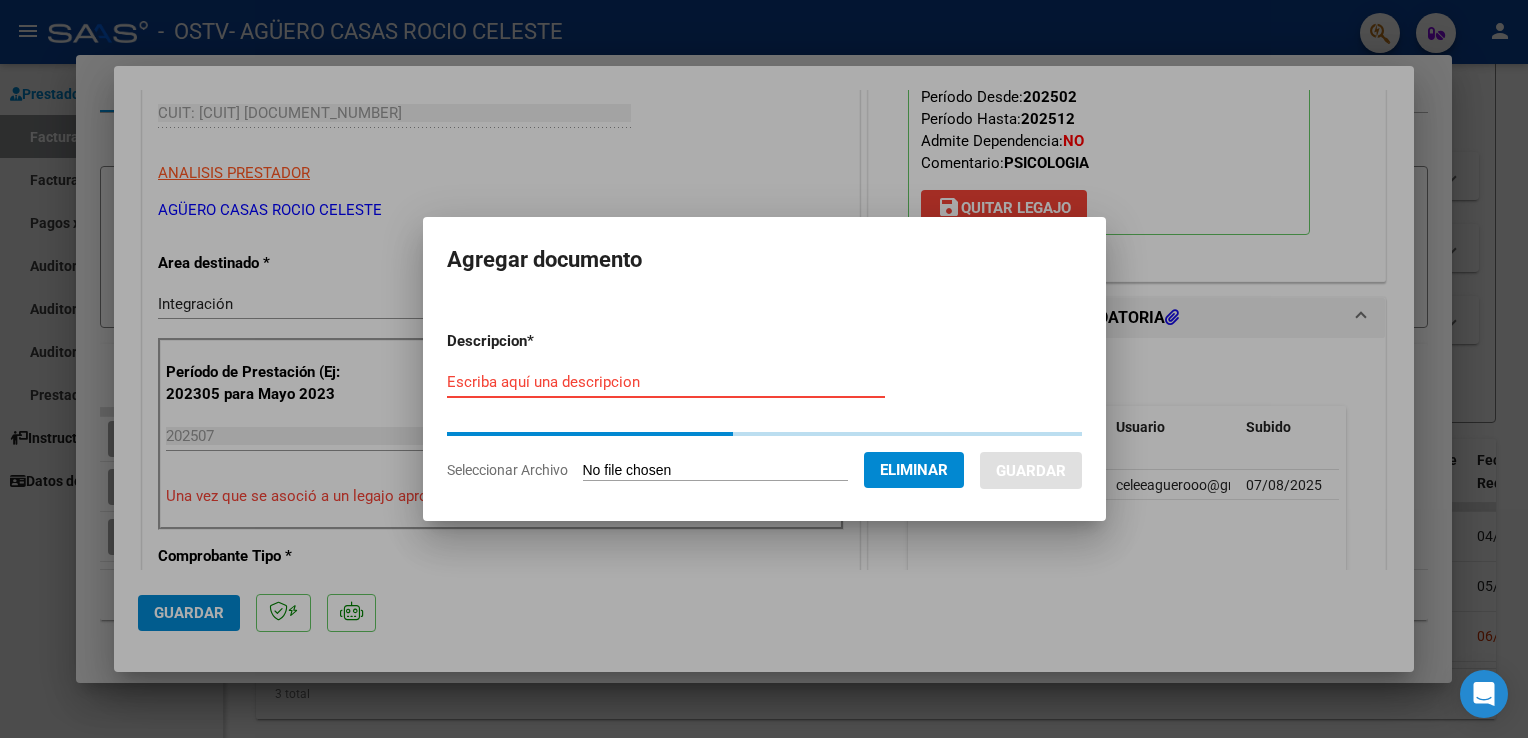 click on "Escriba aquí una descripcion" at bounding box center [666, 382] 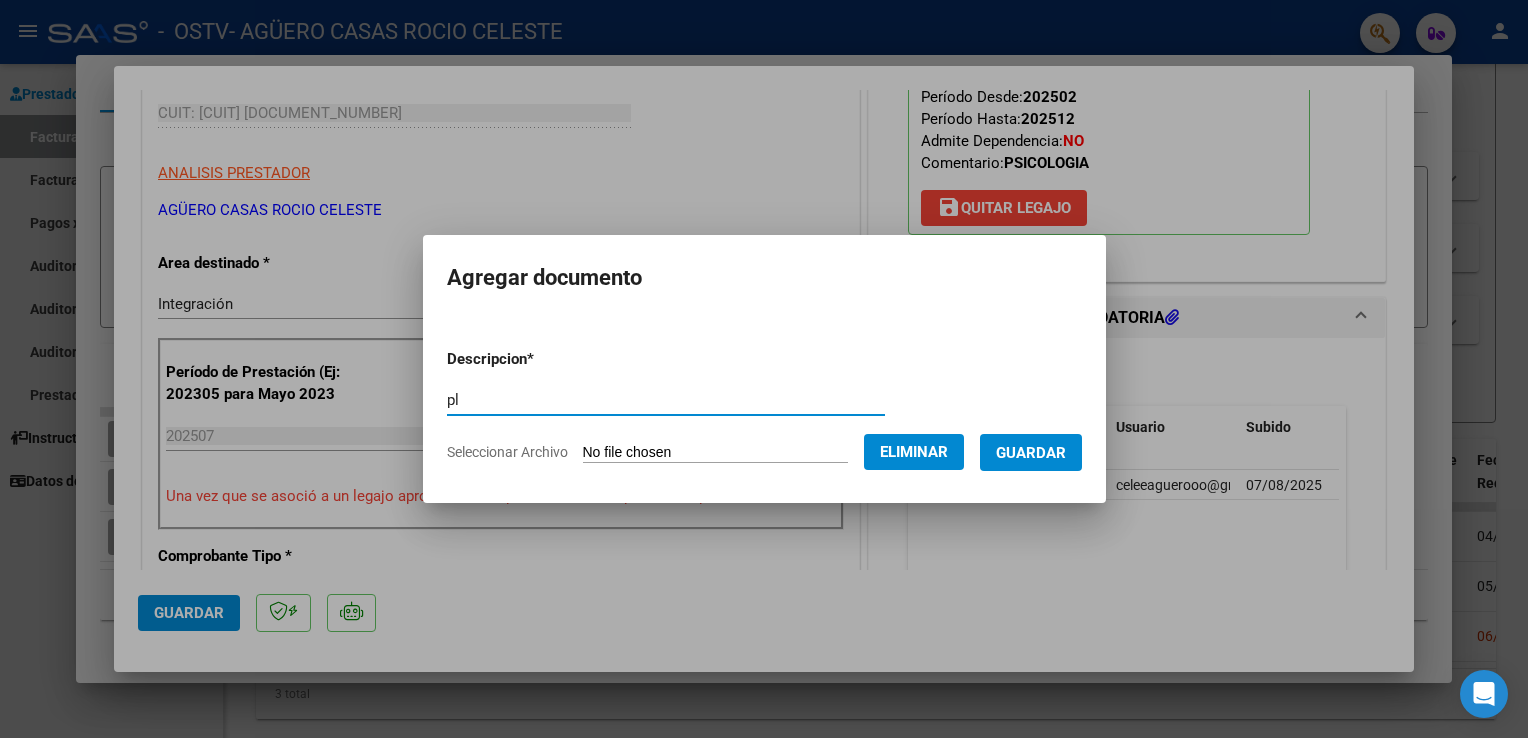 type on "p" 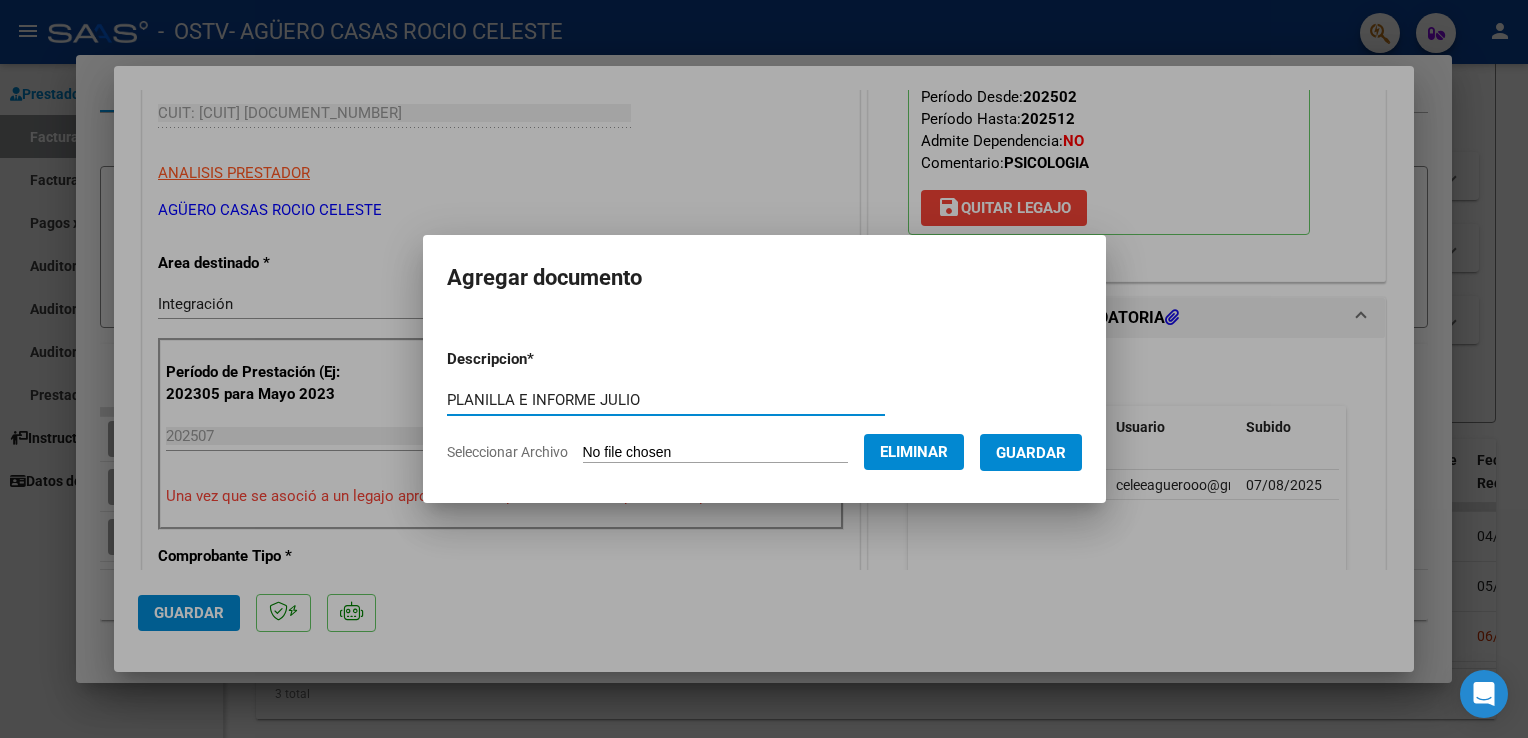 type on "PLANILLA E INFORME JULIO" 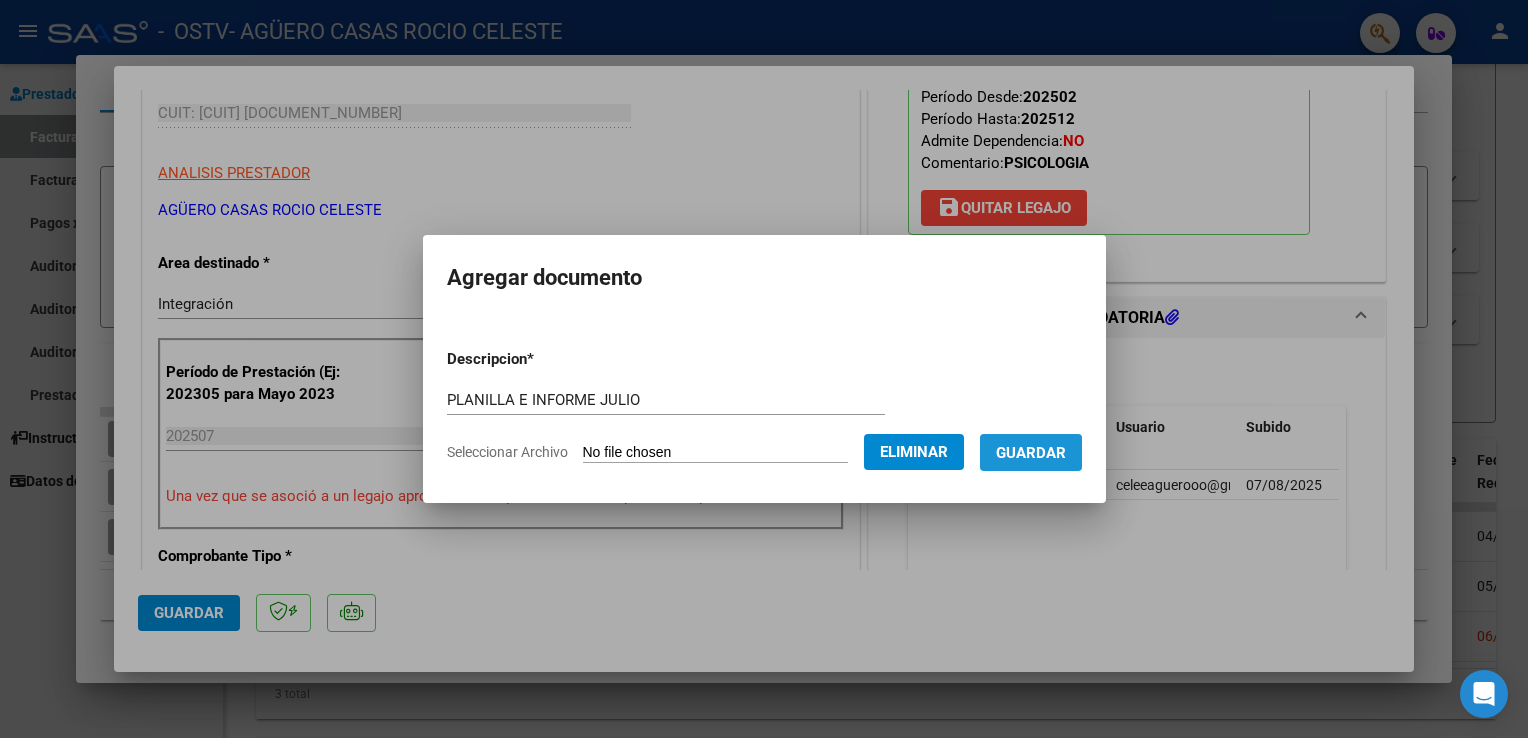 click on "Guardar" at bounding box center [1031, 453] 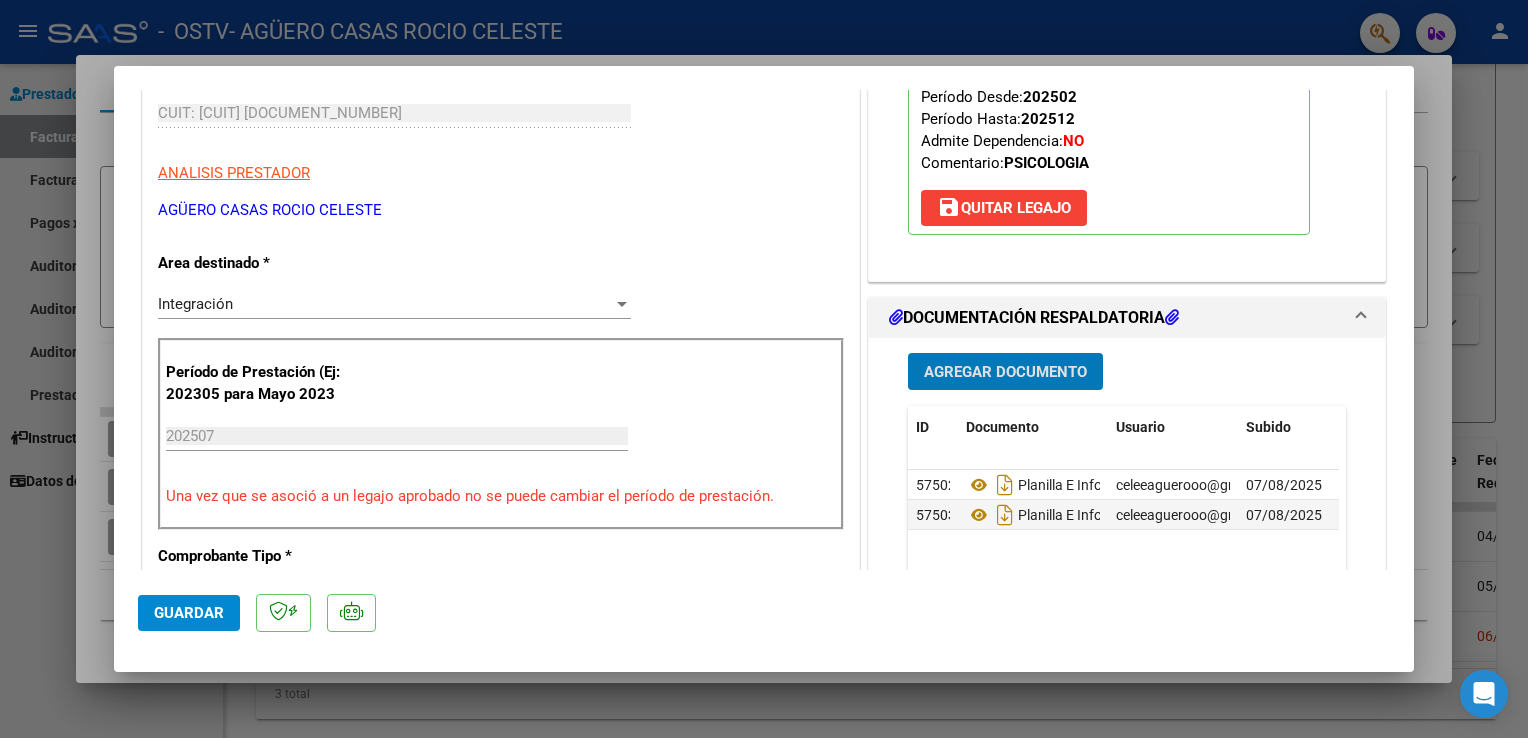 type 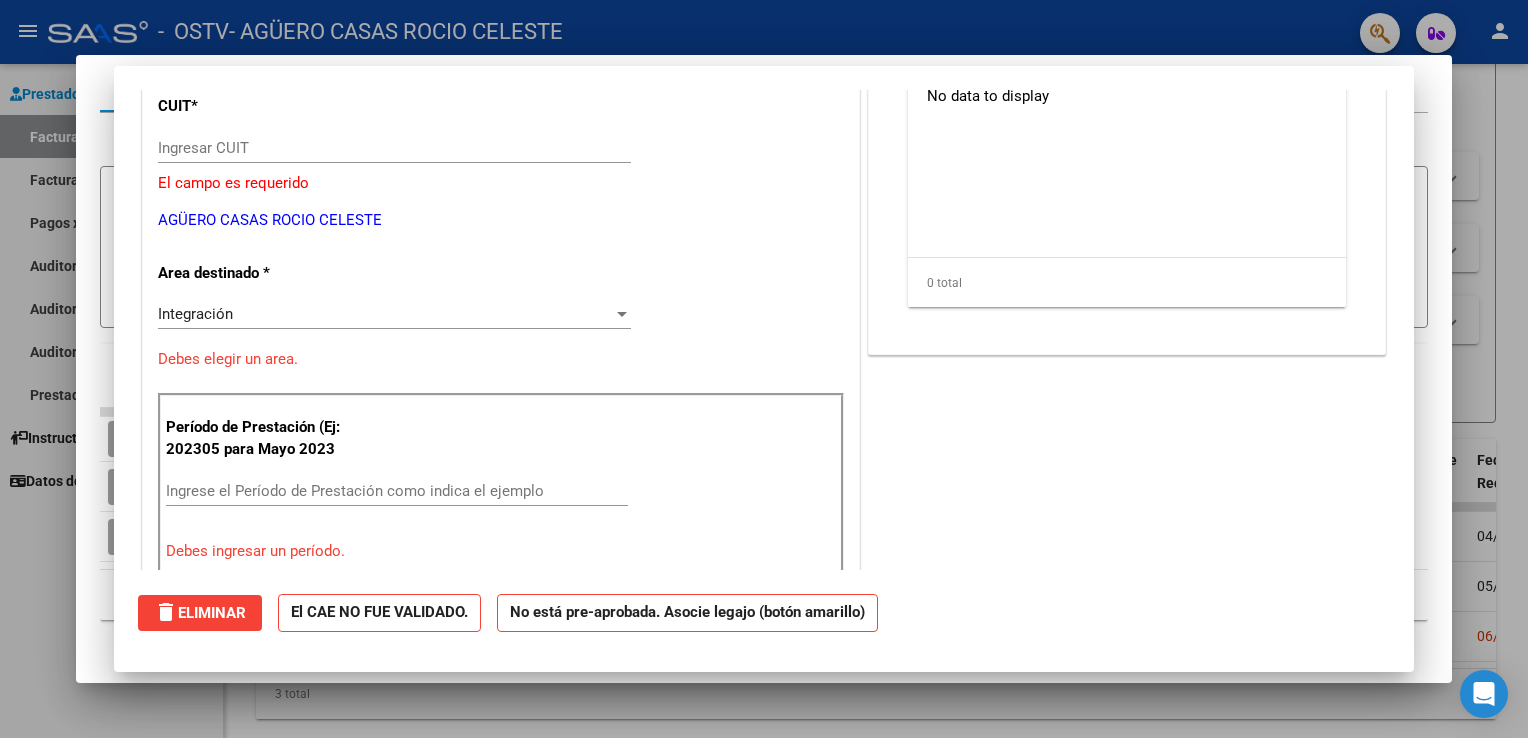 scroll, scrollTop: 0, scrollLeft: 0, axis: both 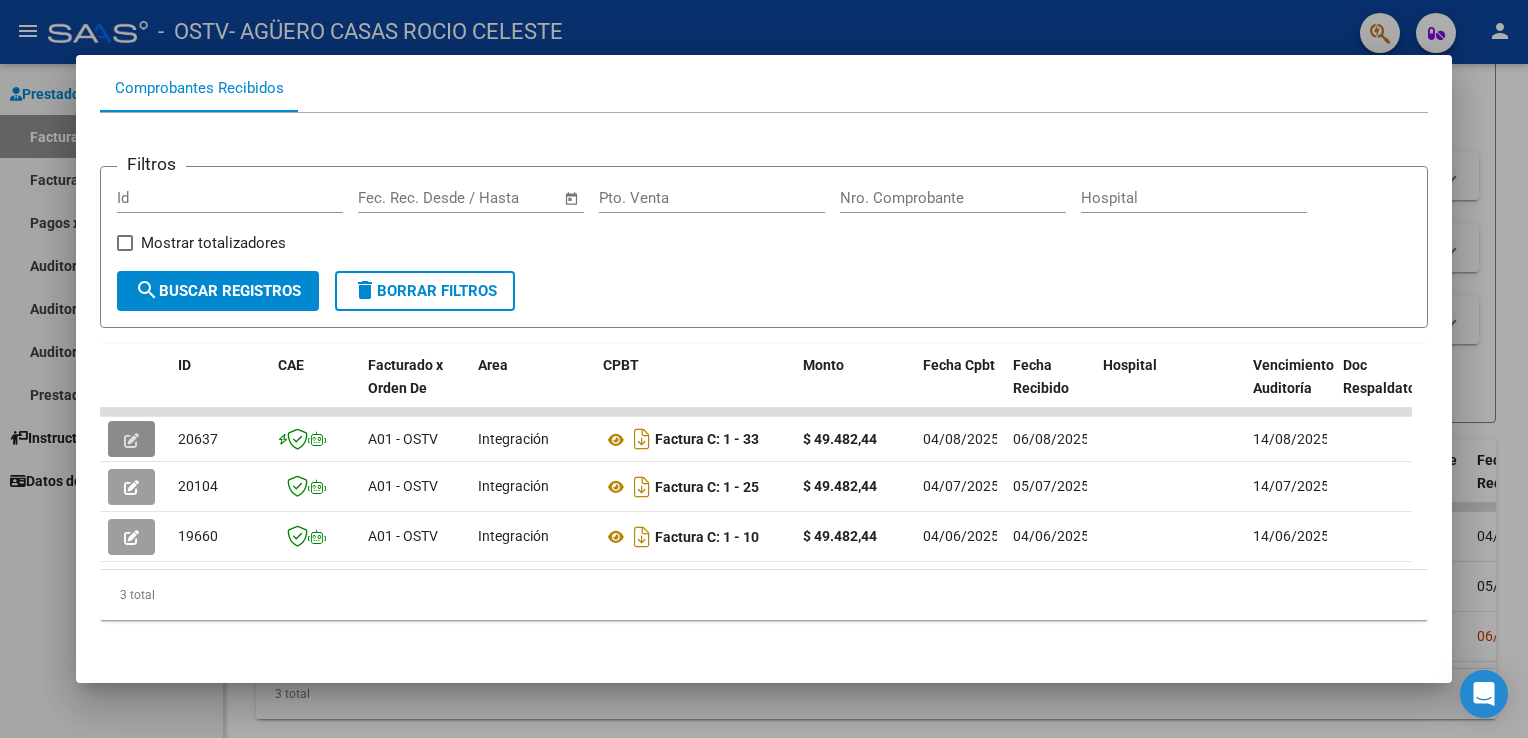 type 